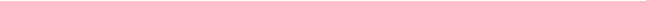 scroll, scrollTop: 0, scrollLeft: 0, axis: both 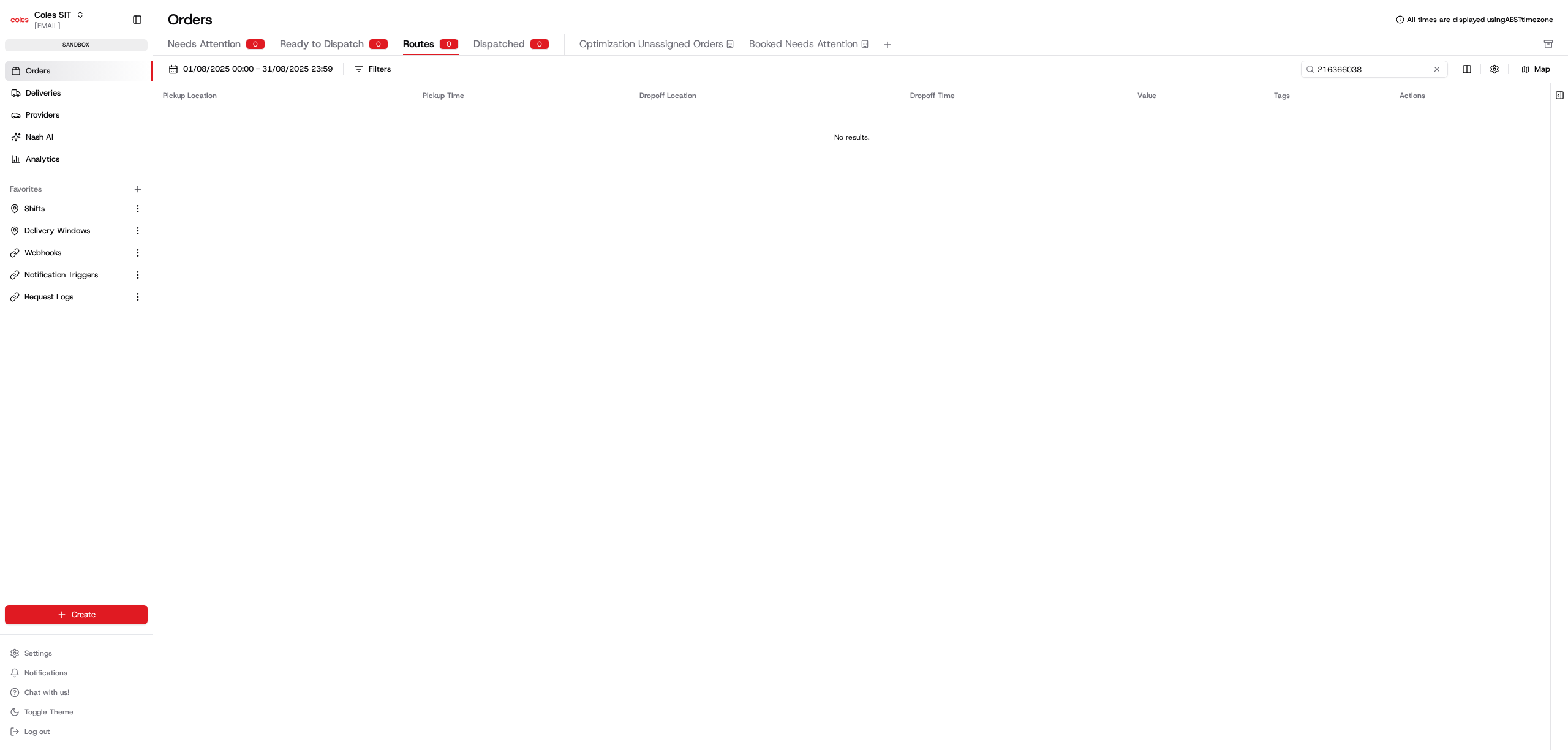 click on "216366038" at bounding box center [1374, 69] 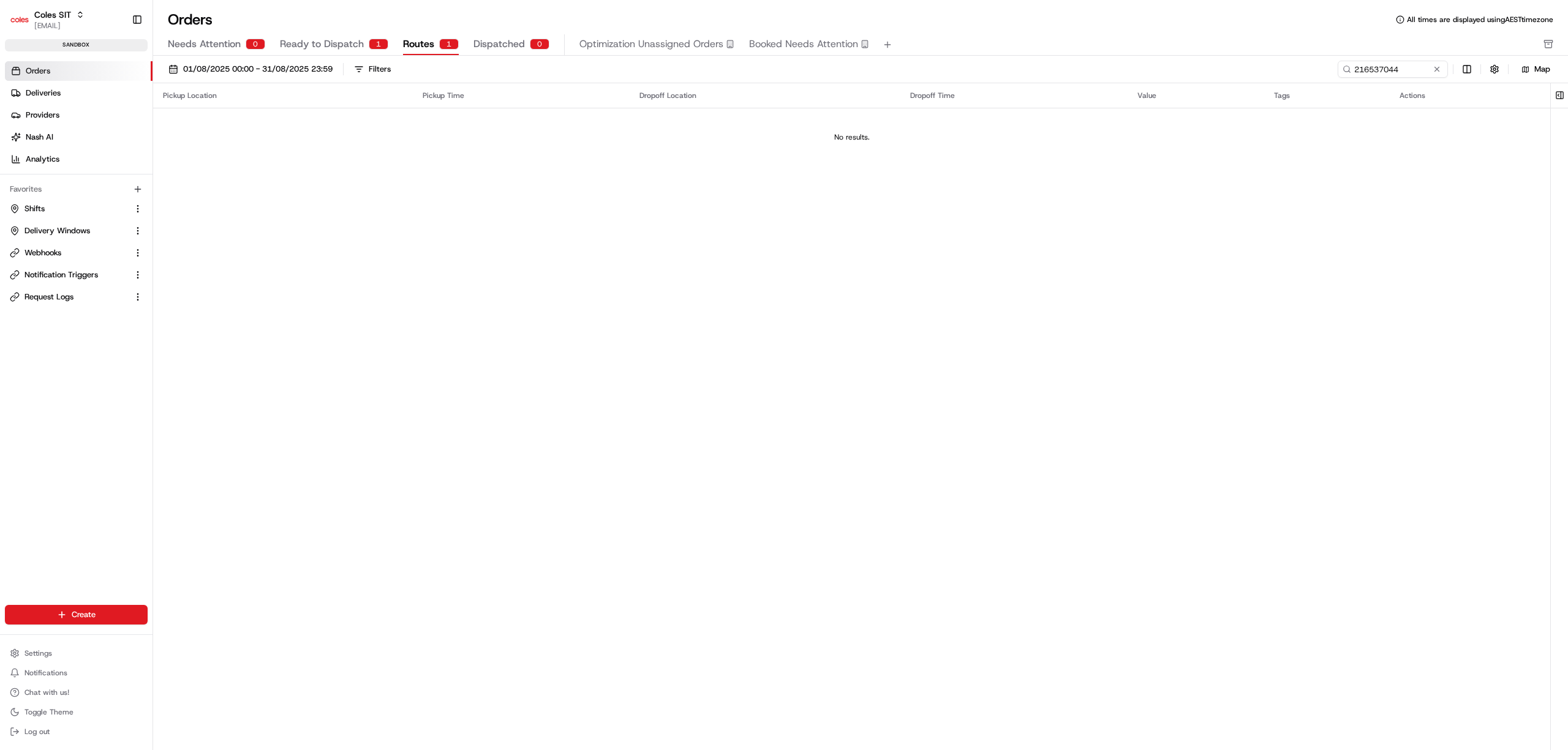 click on "Ready to Dispatch" at bounding box center [322, 44] 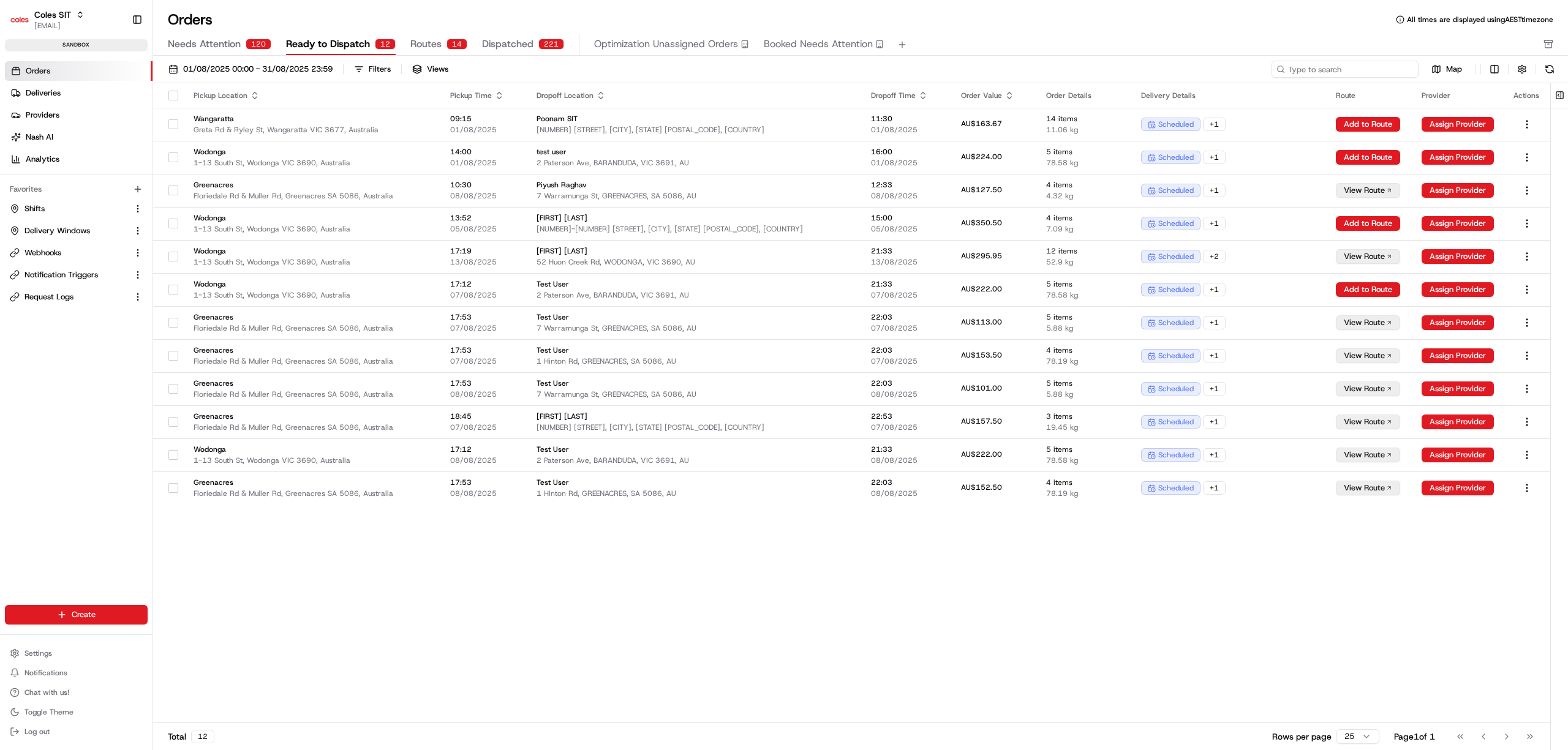 click at bounding box center [1345, 69] 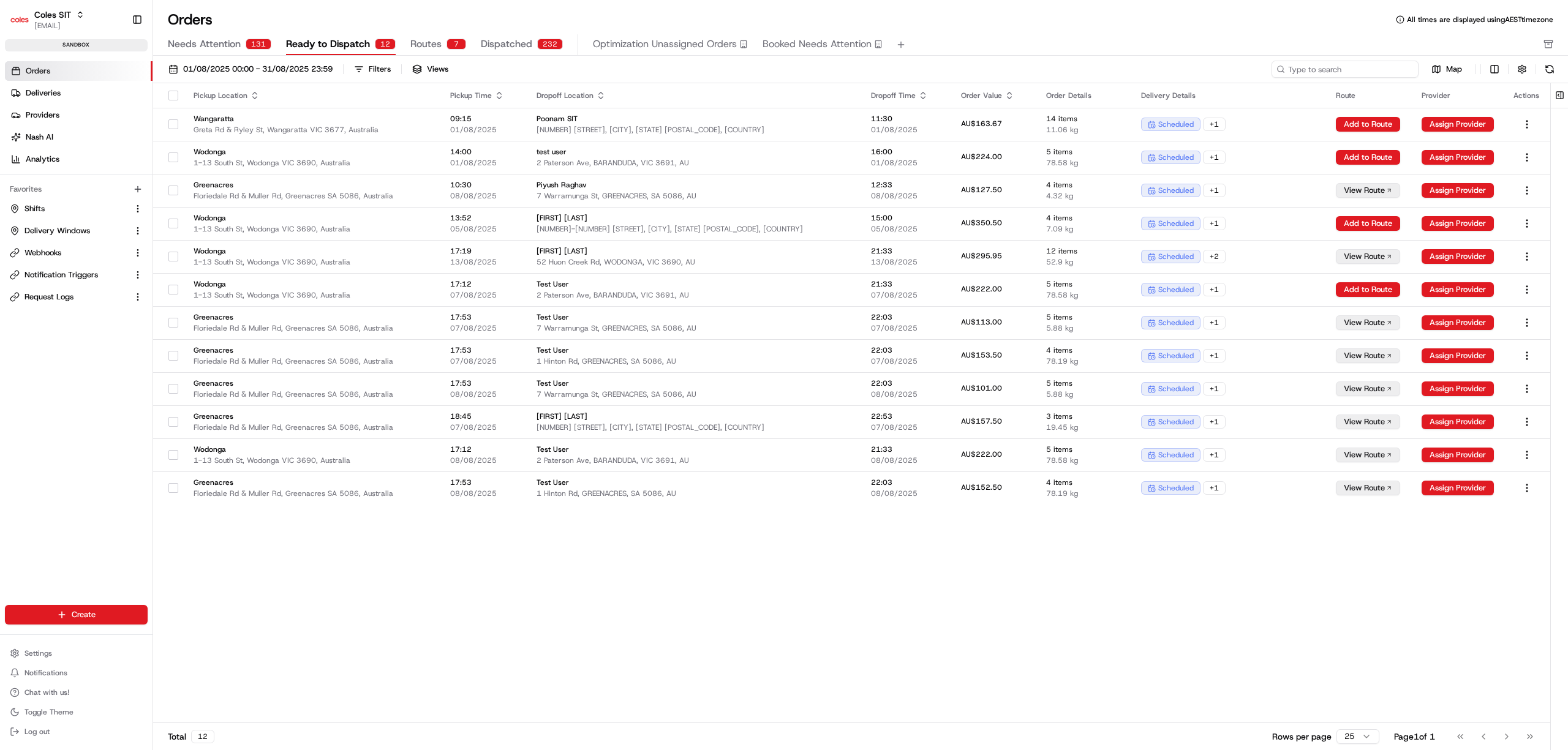 paste on "216537044" 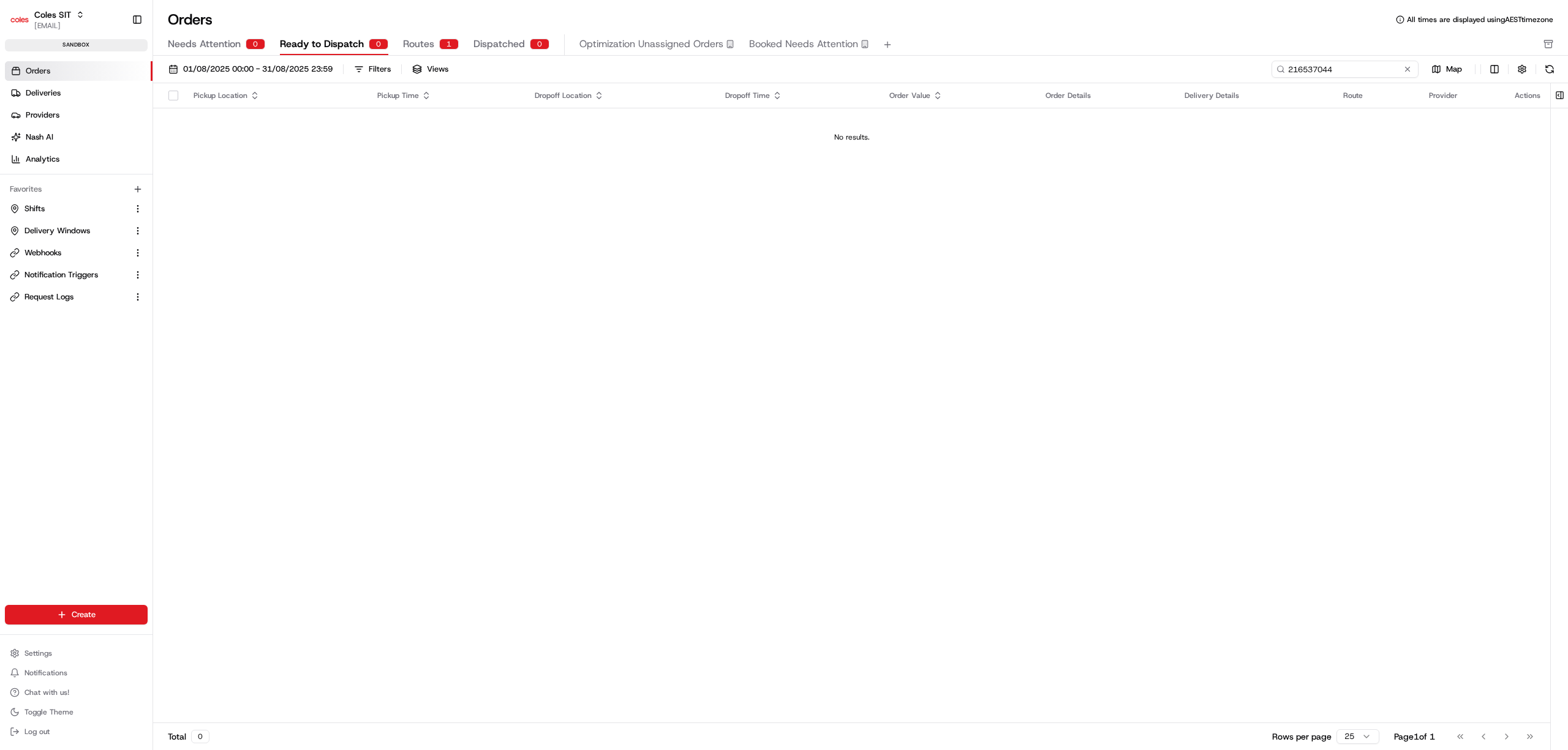 type on "216537044" 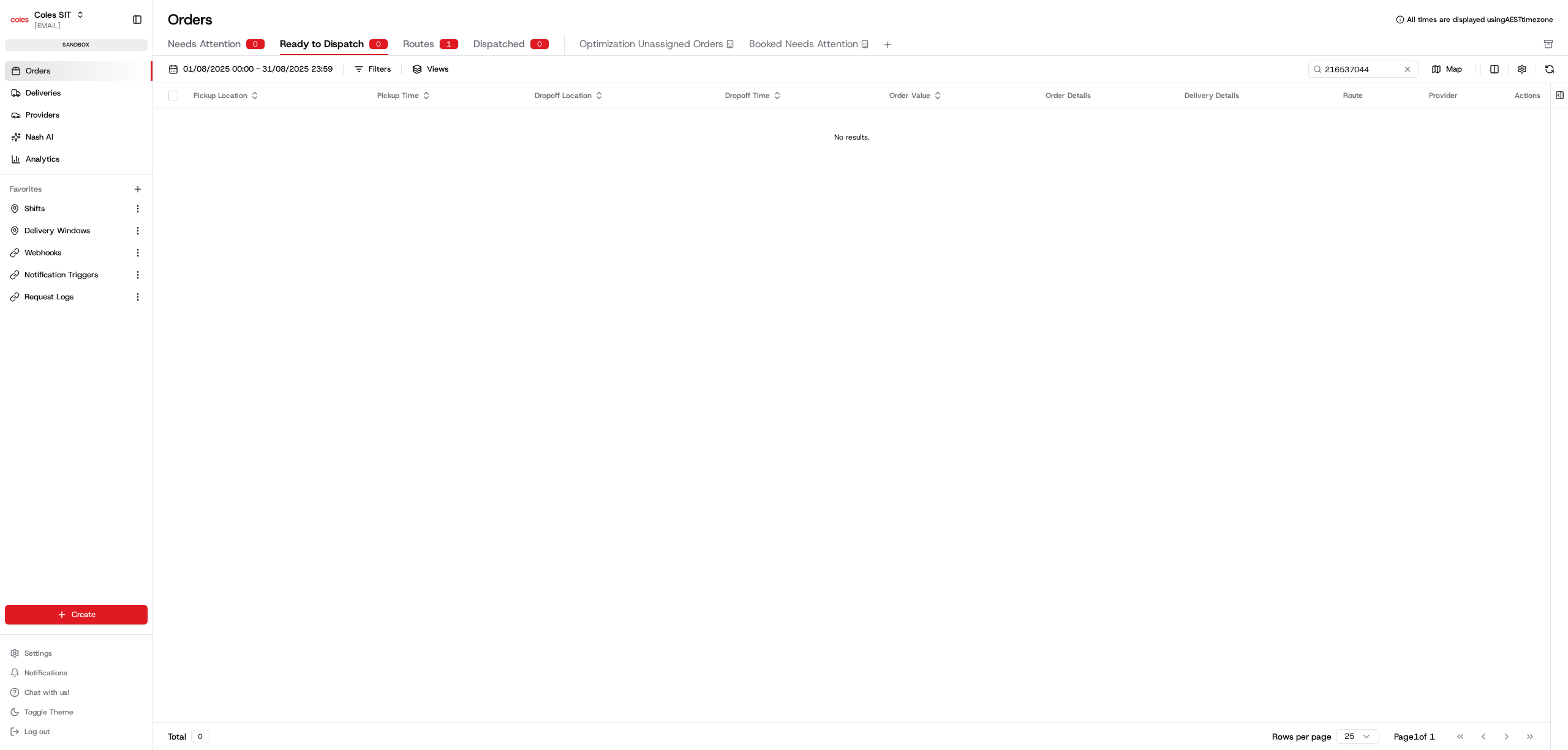 click on "Pickup Location Pickup Time Dropoff Location Dropoff Time Order Value Order Details Delivery Details Route Provider Actions No results." at bounding box center (851, 403) 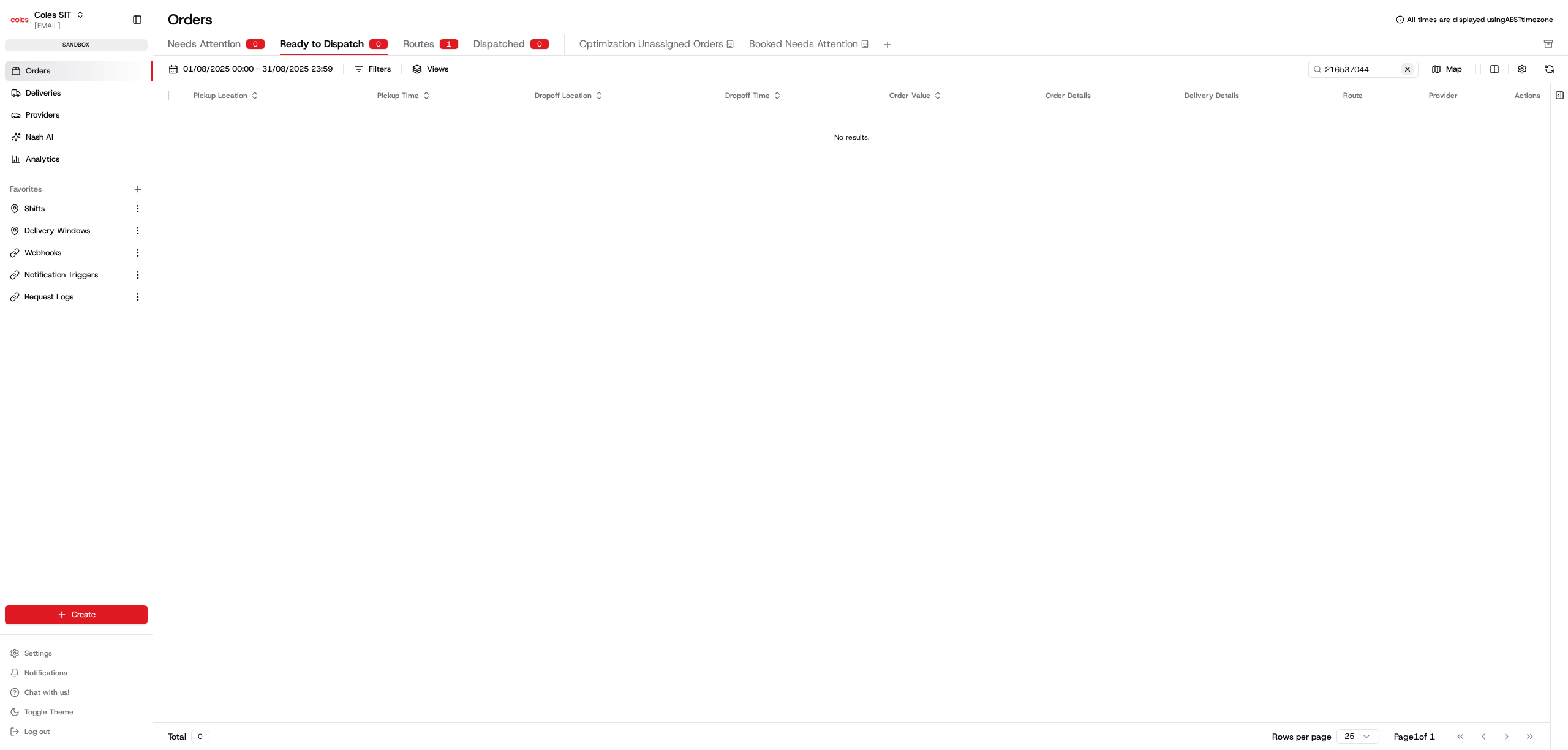 click at bounding box center (1408, 69) 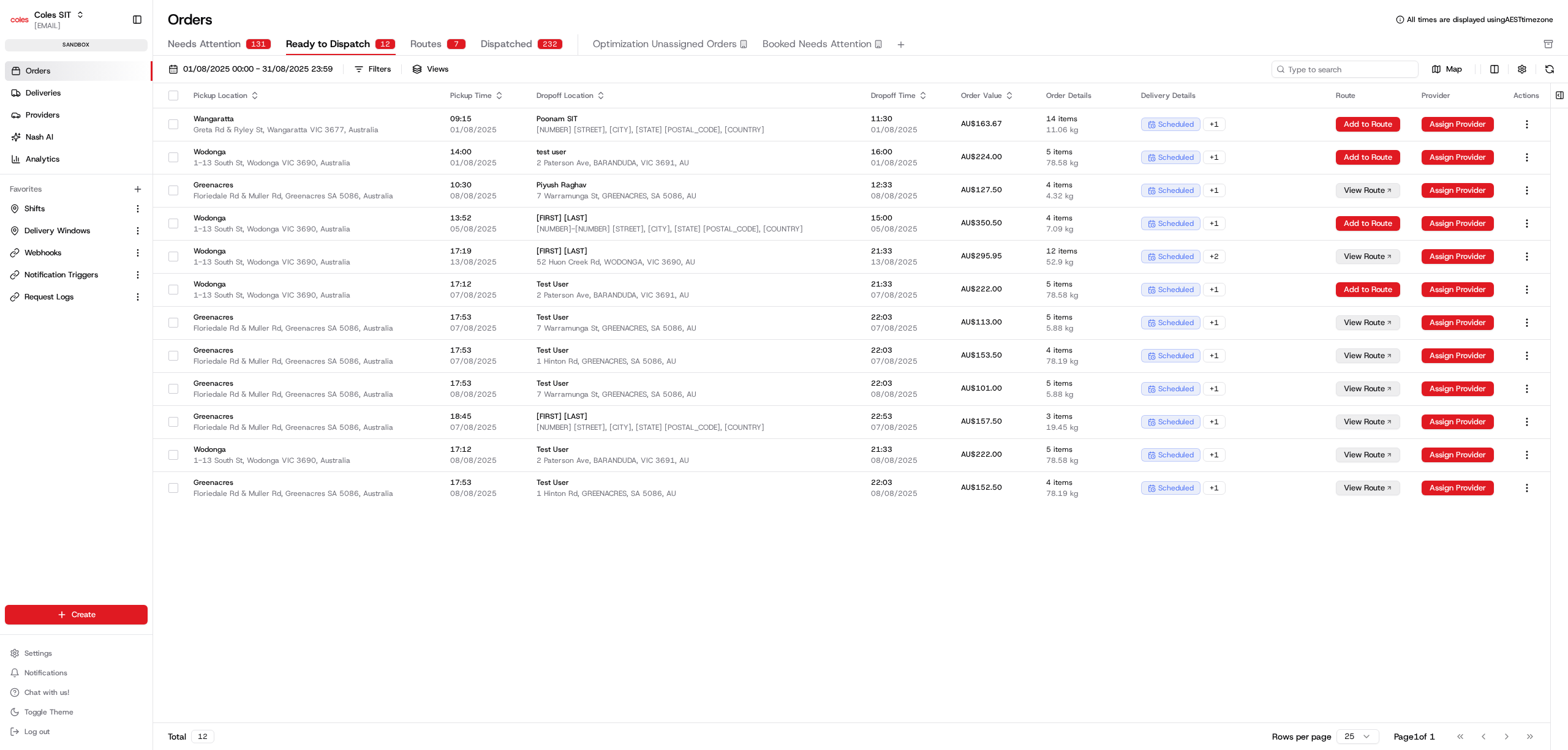 click at bounding box center (1345, 69) 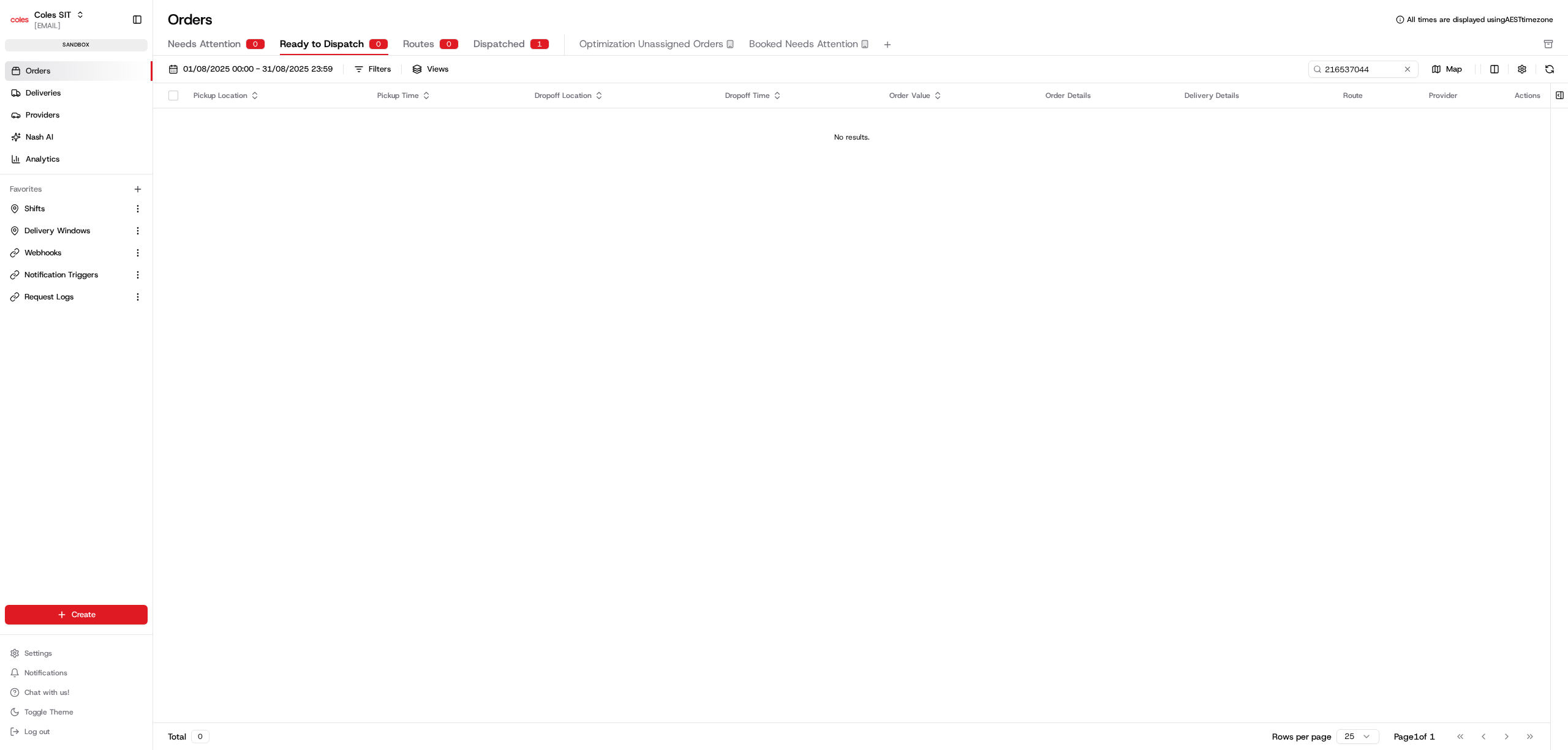 click on "0" at bounding box center [449, 44] 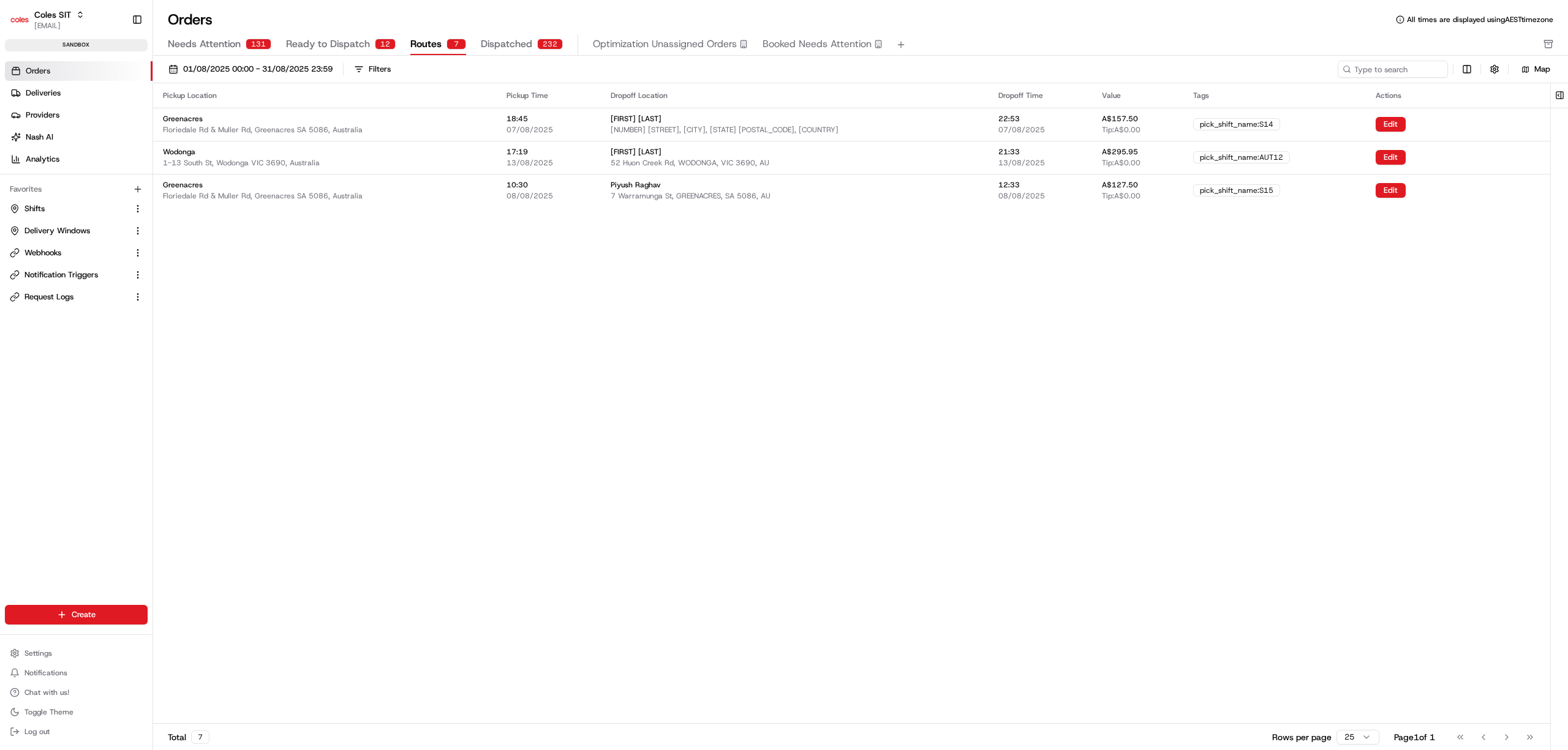 click 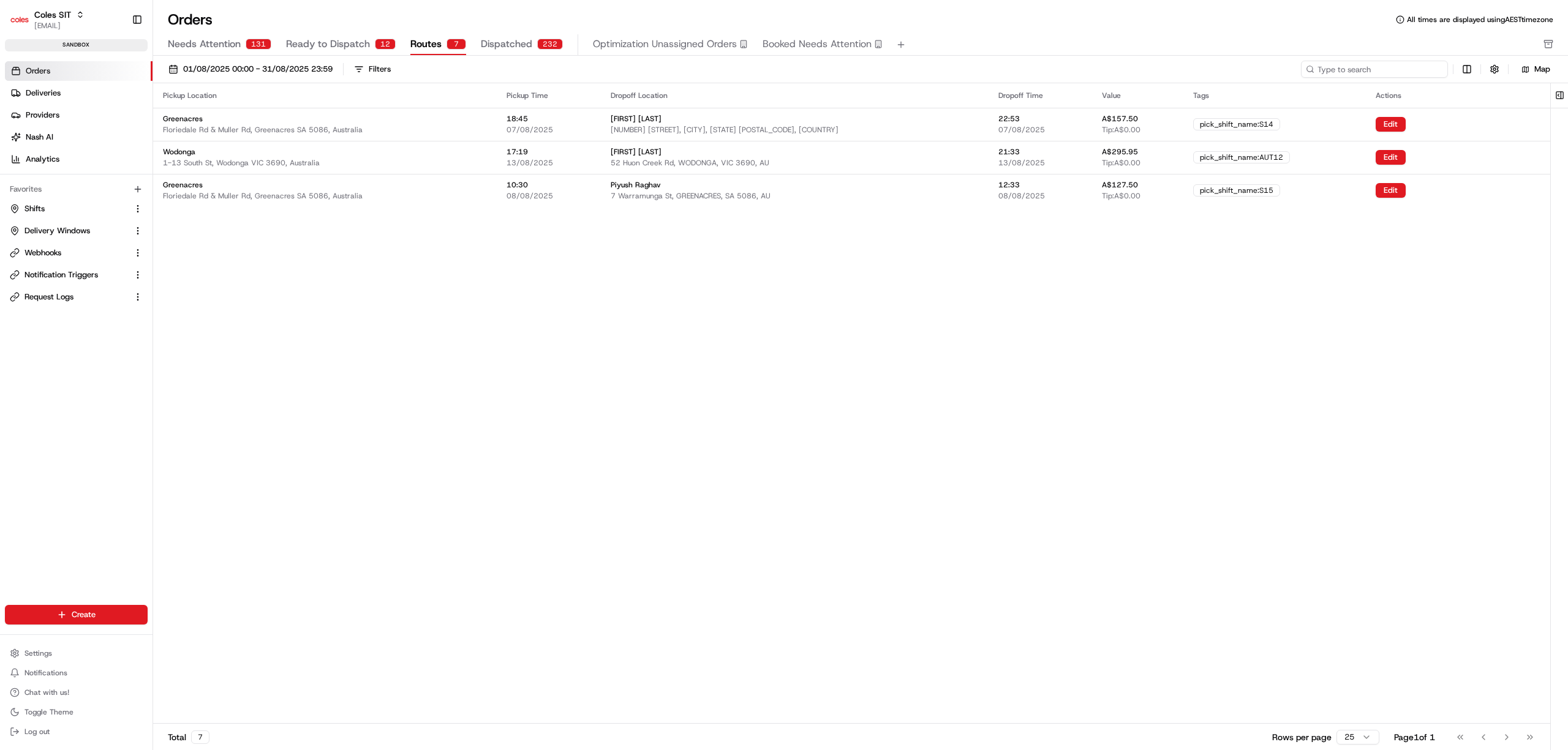 click at bounding box center (1374, 69) 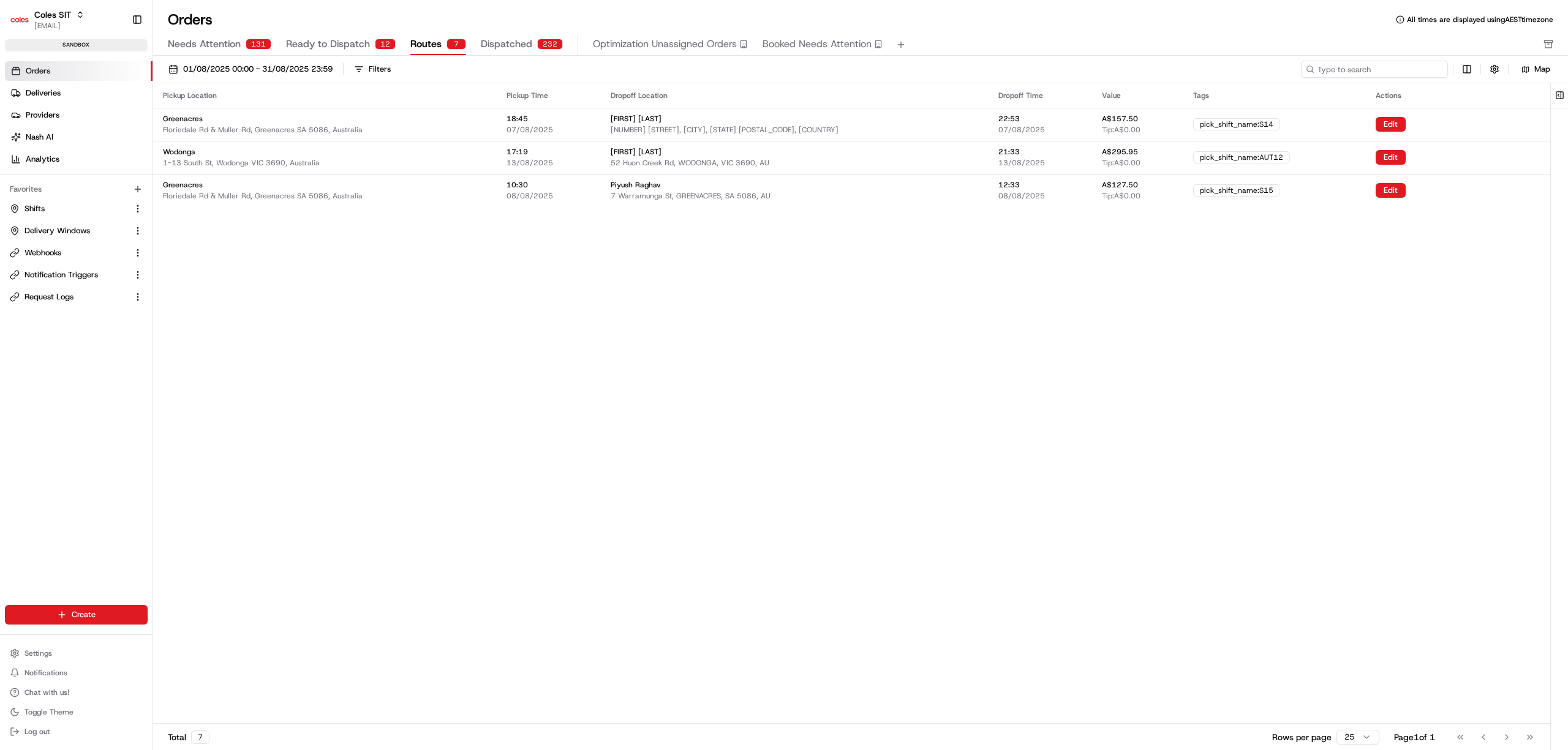 paste on "216537044" 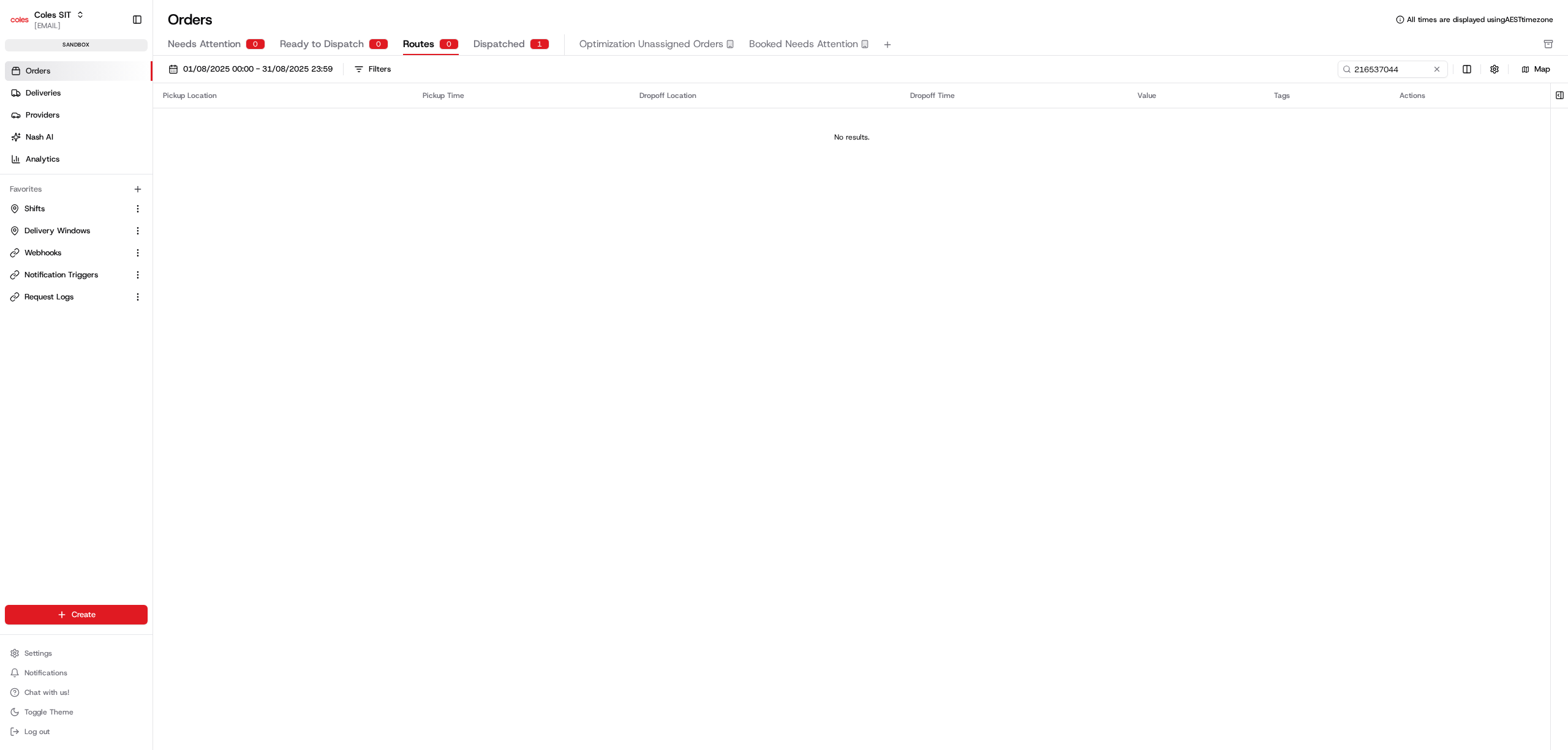 click on "Dispatched" at bounding box center [499, 44] 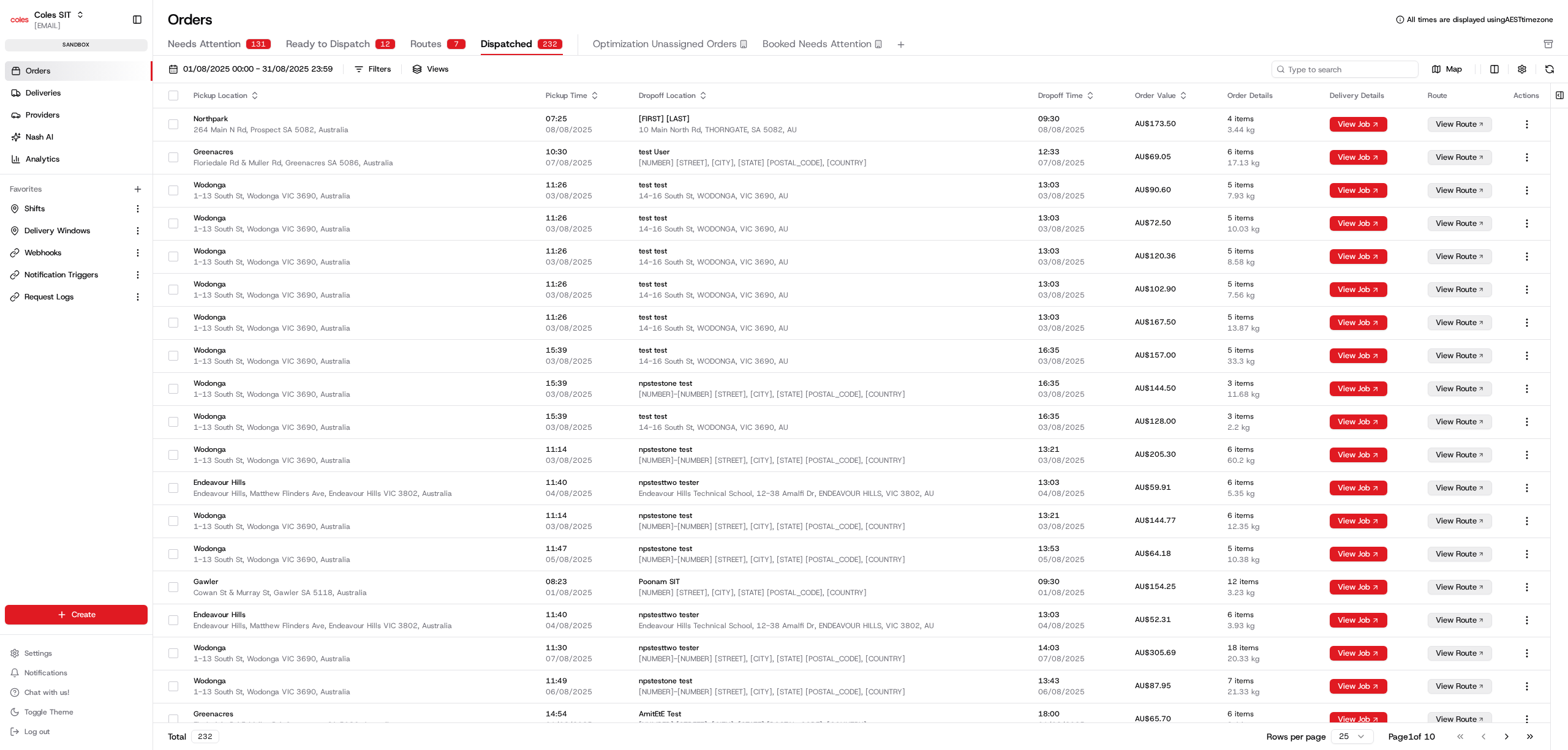 click at bounding box center [1345, 69] 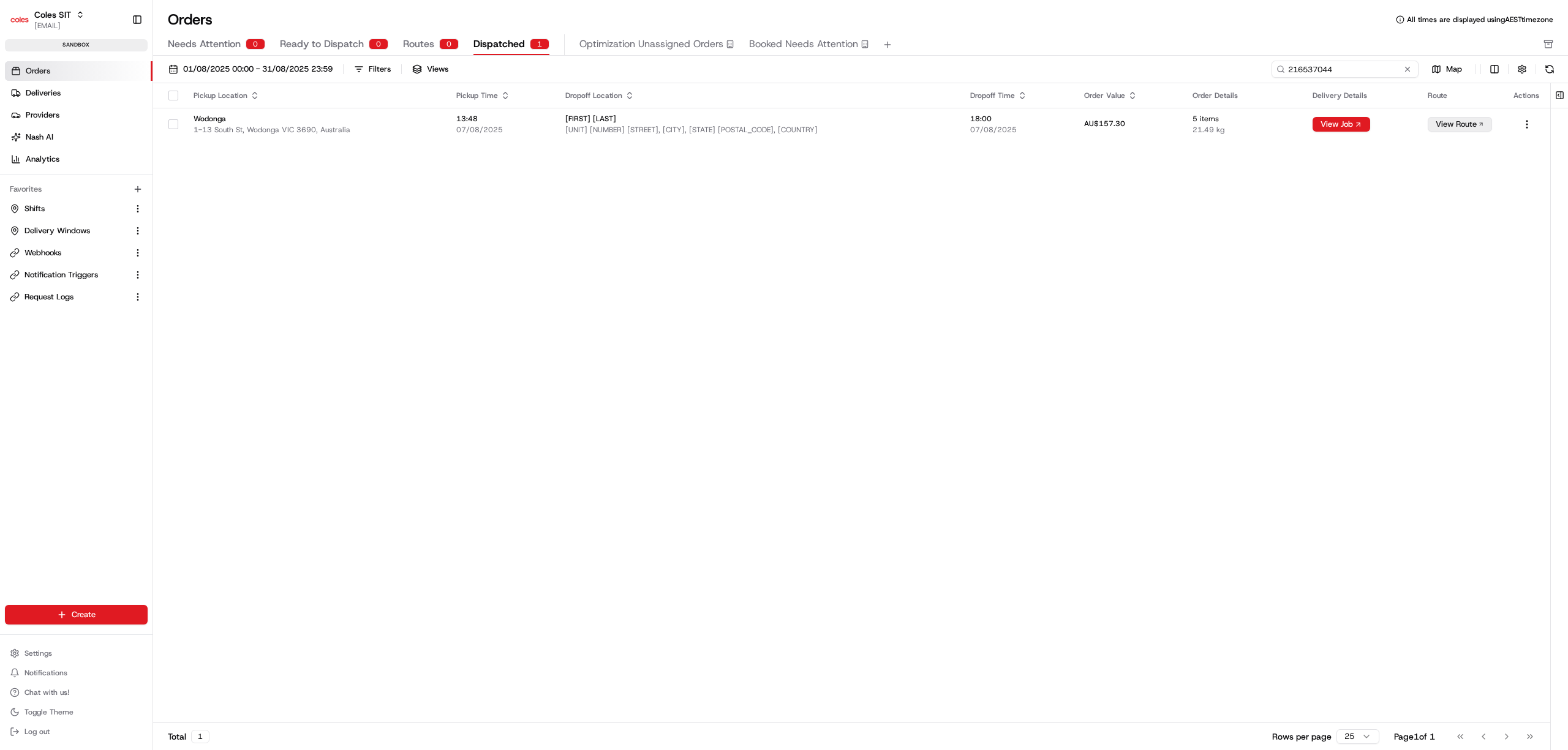 type on "216537044" 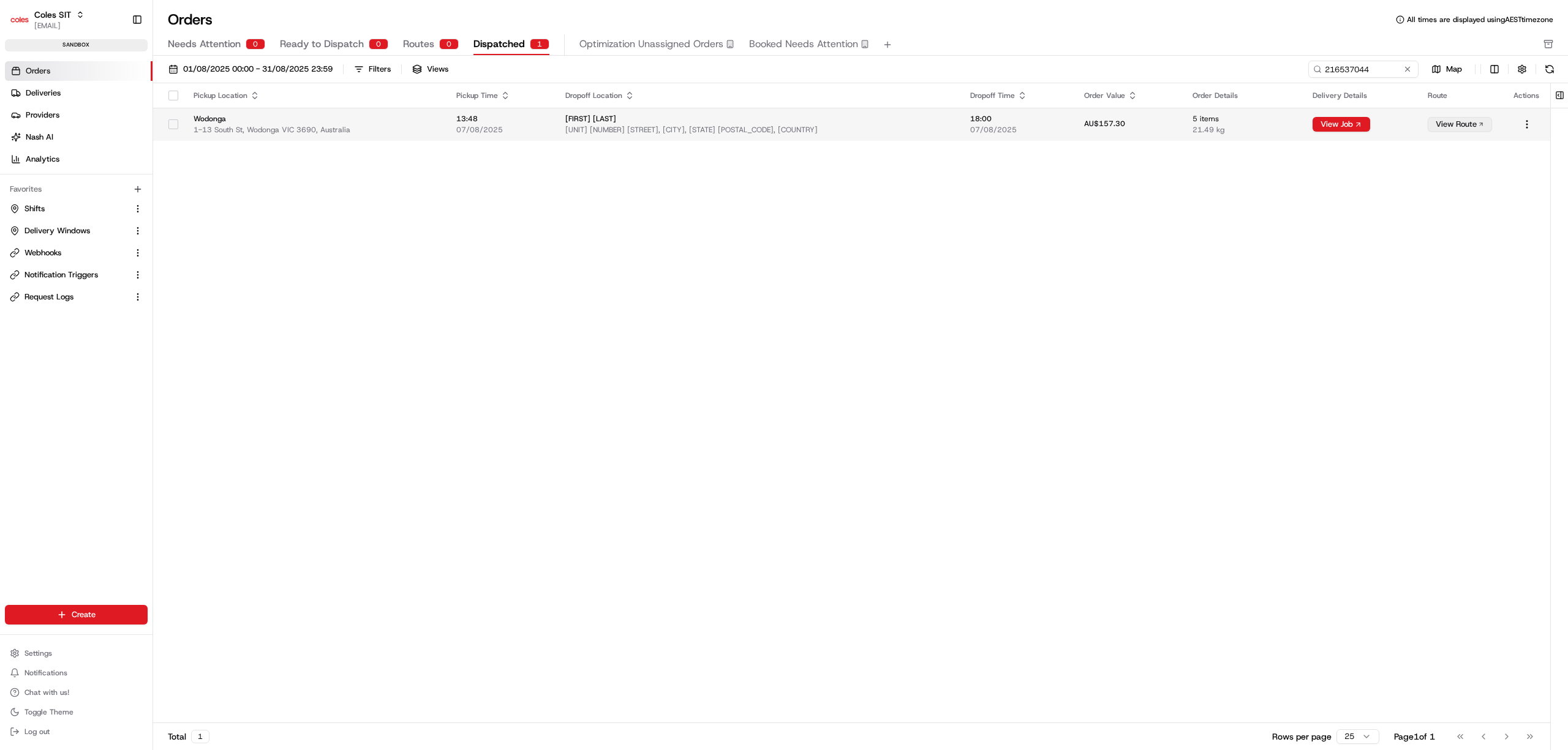 click on "Anitha Mudda U 1 2 Chenery St, WODONGA, VIC 3690, AU" at bounding box center [758, 124] 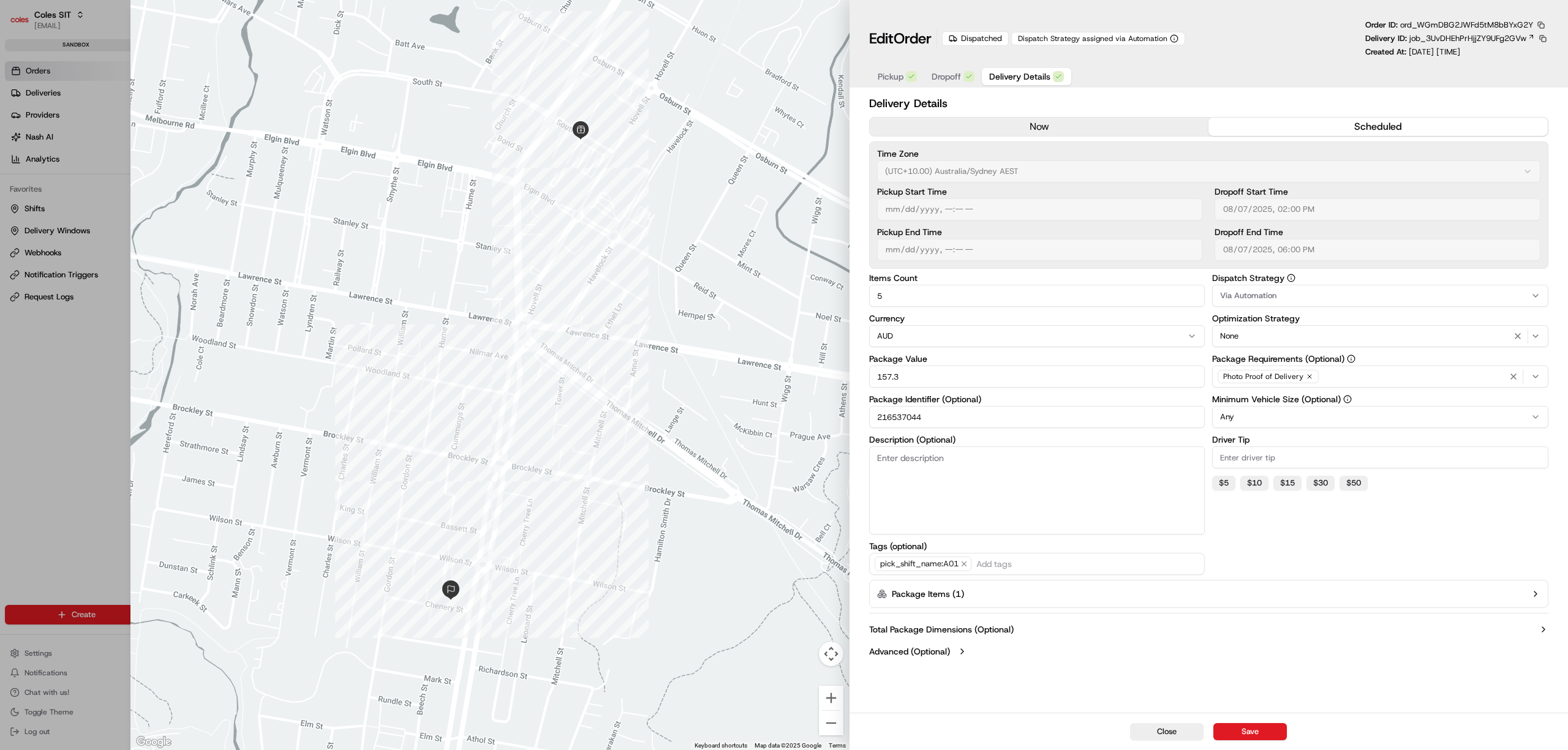 type on "1" 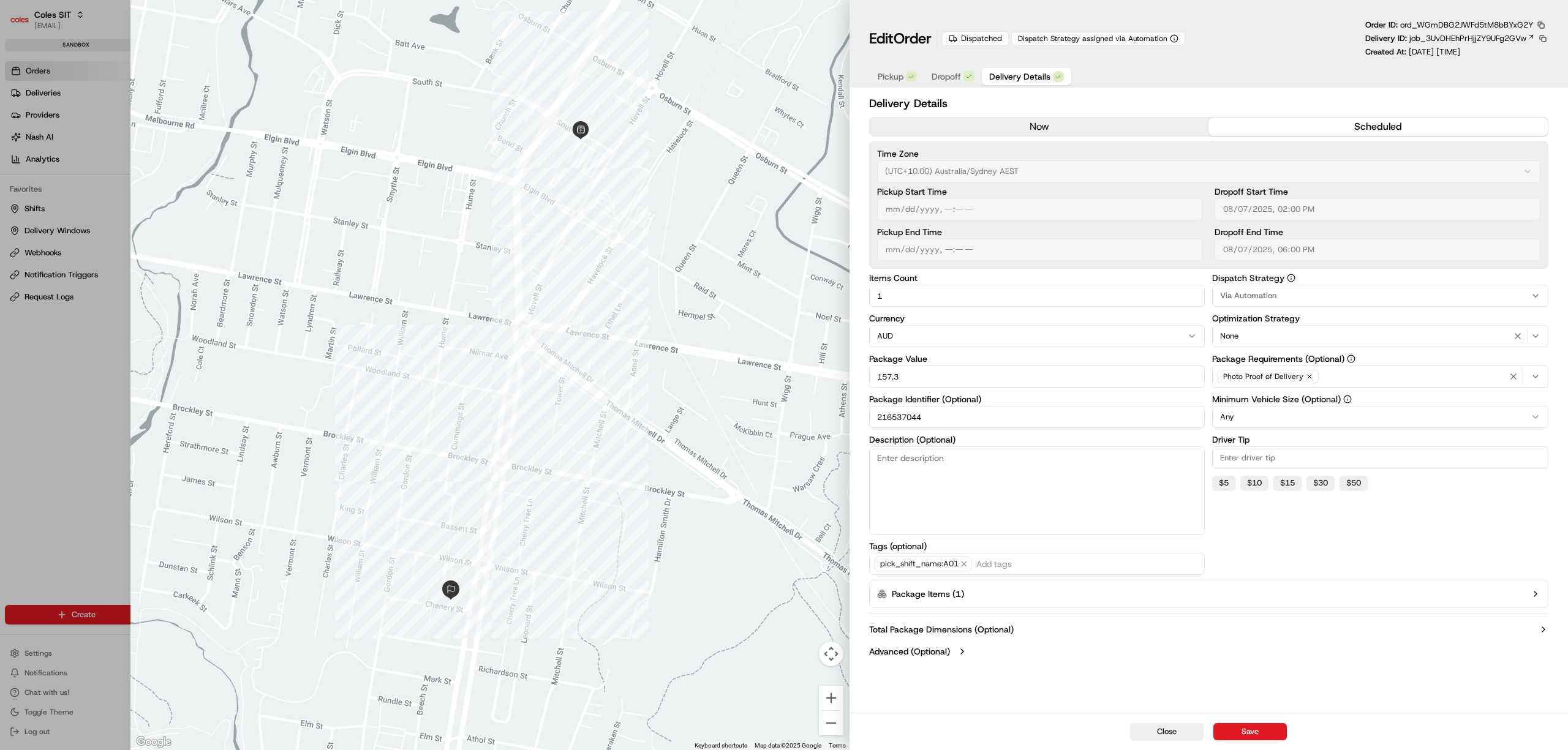 click at bounding box center (784, 375) 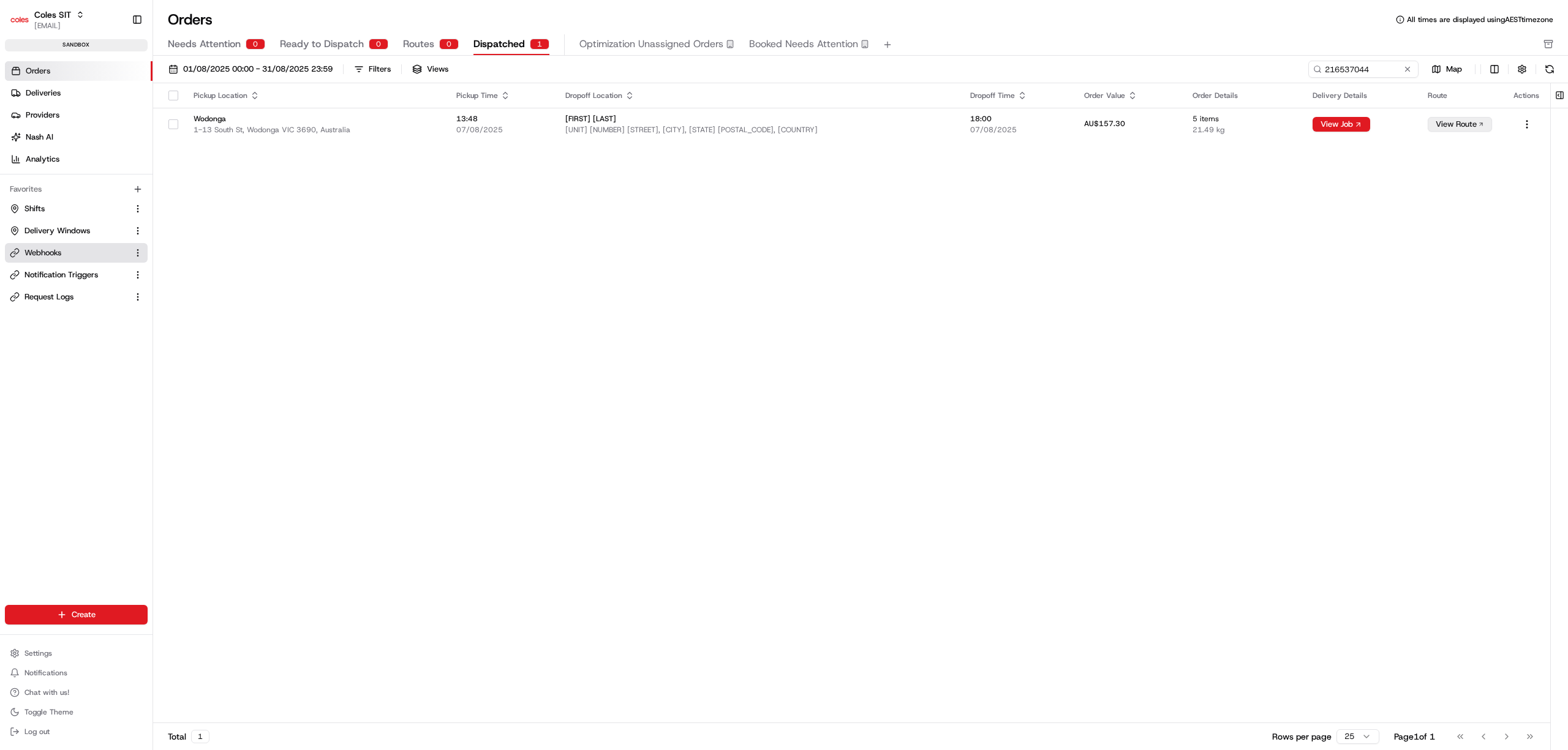 click on "Webhooks" at bounding box center (43, 253) 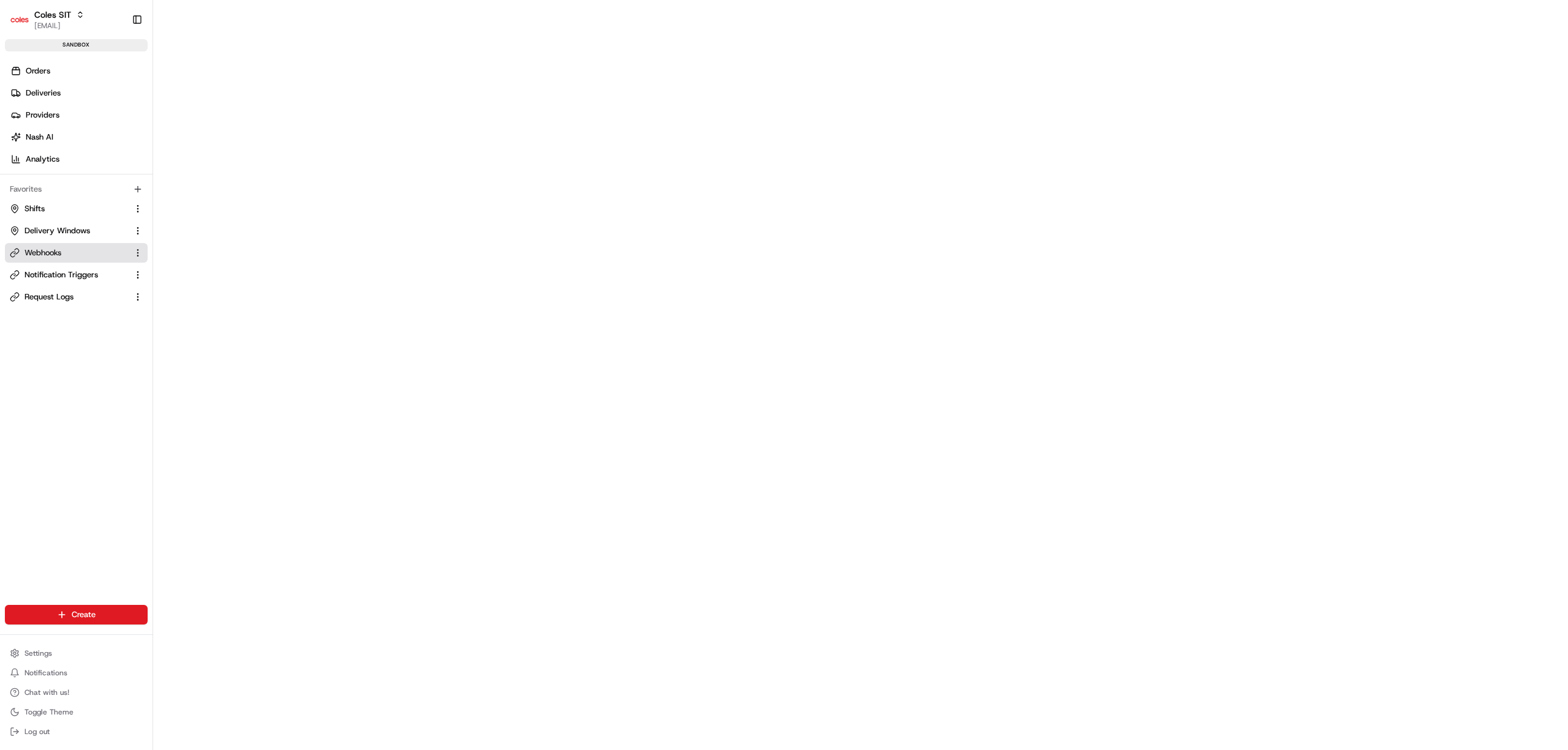 click on "Webhooks" at bounding box center [43, 253] 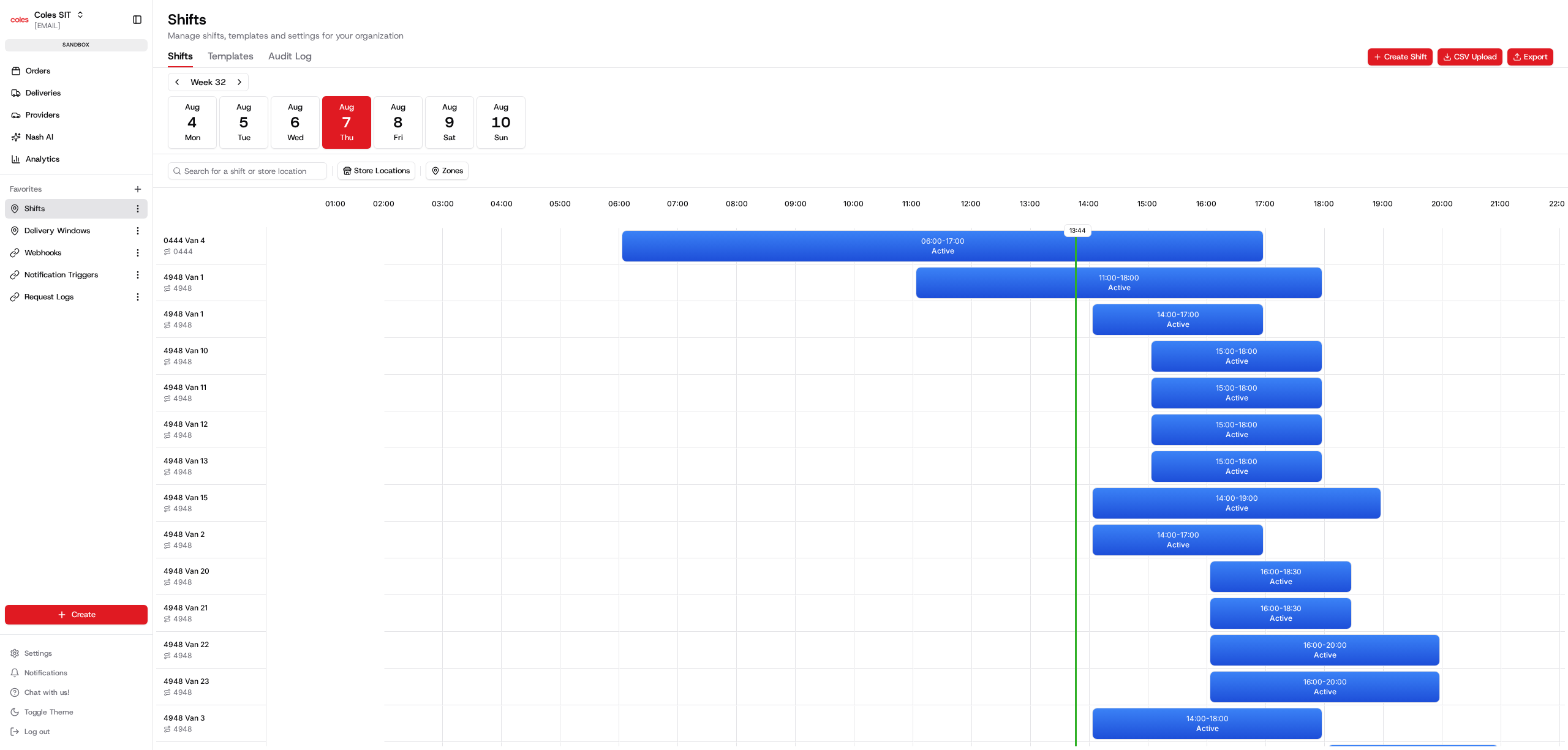 scroll, scrollTop: 0, scrollLeft: 0, axis: both 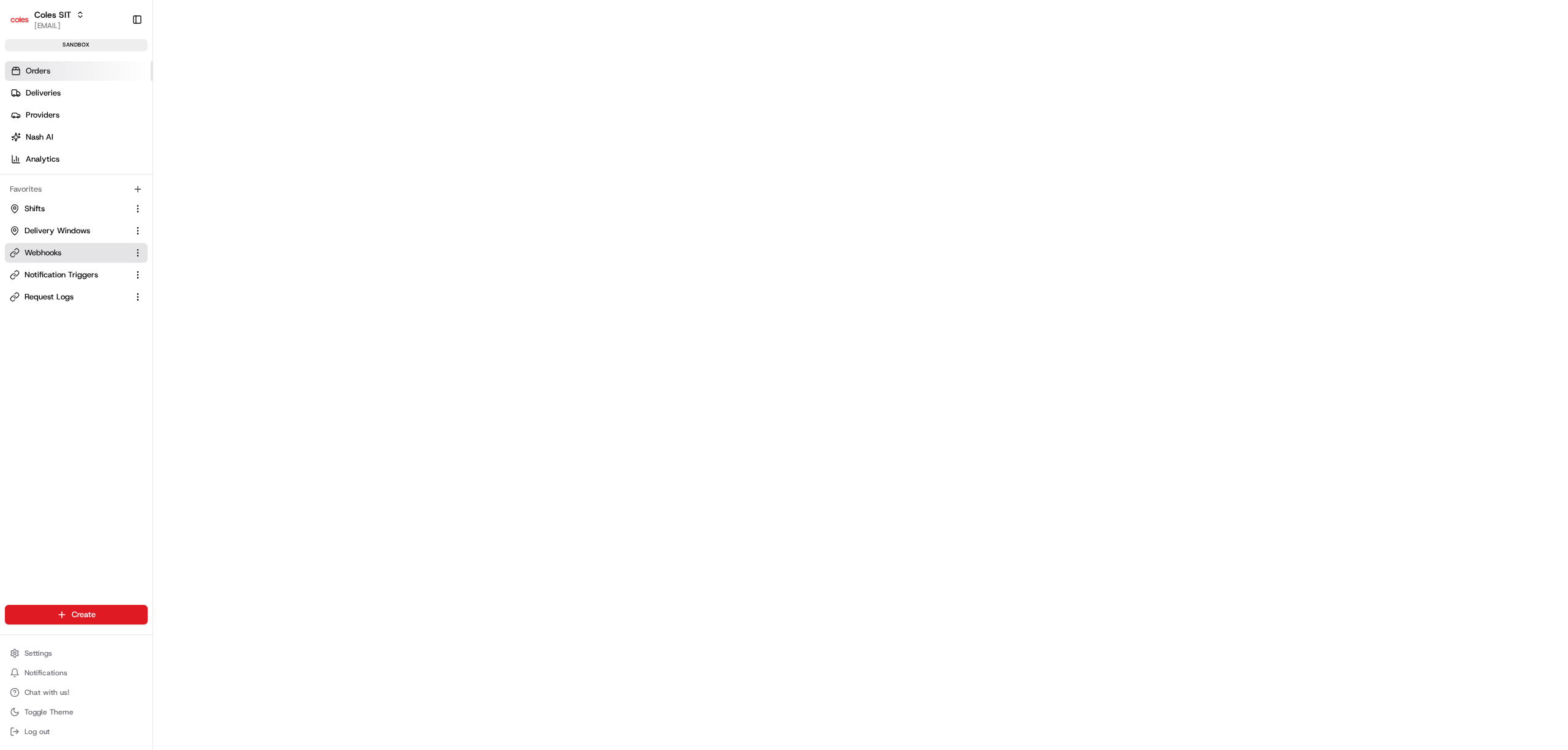 click on "Orders" at bounding box center (78, 71) 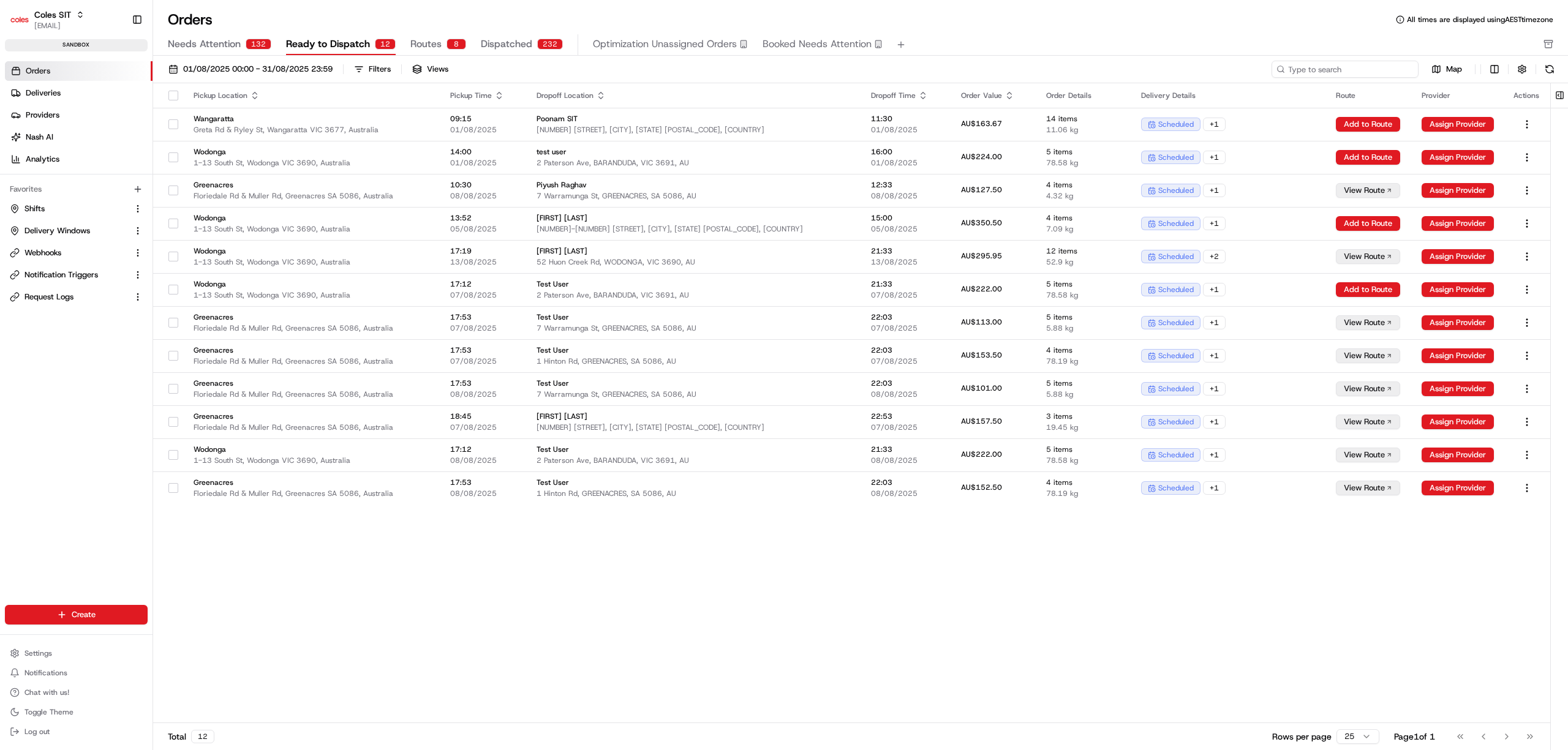 click at bounding box center [1345, 69] 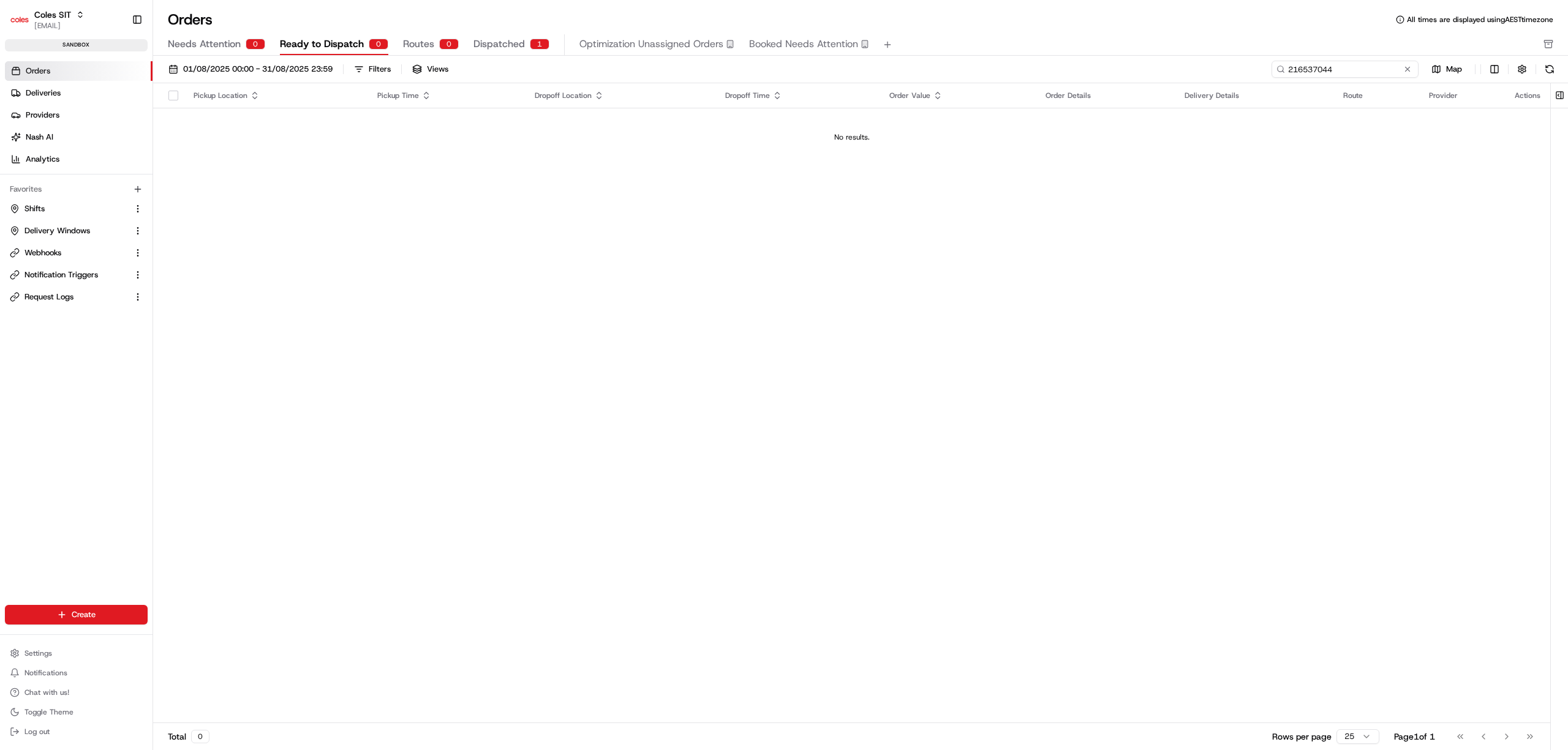 type on "216537044" 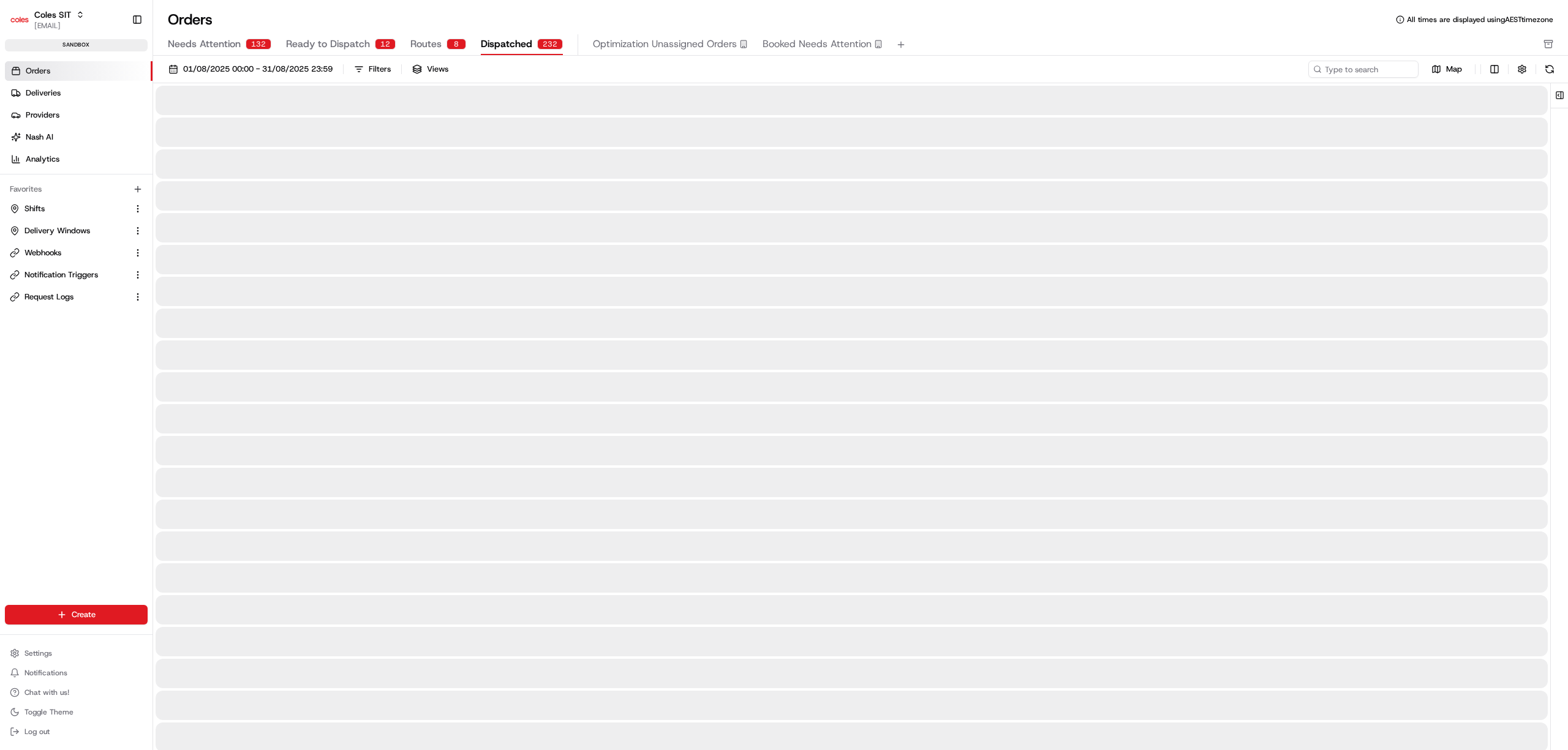 click on "Dispatched" at bounding box center [507, 44] 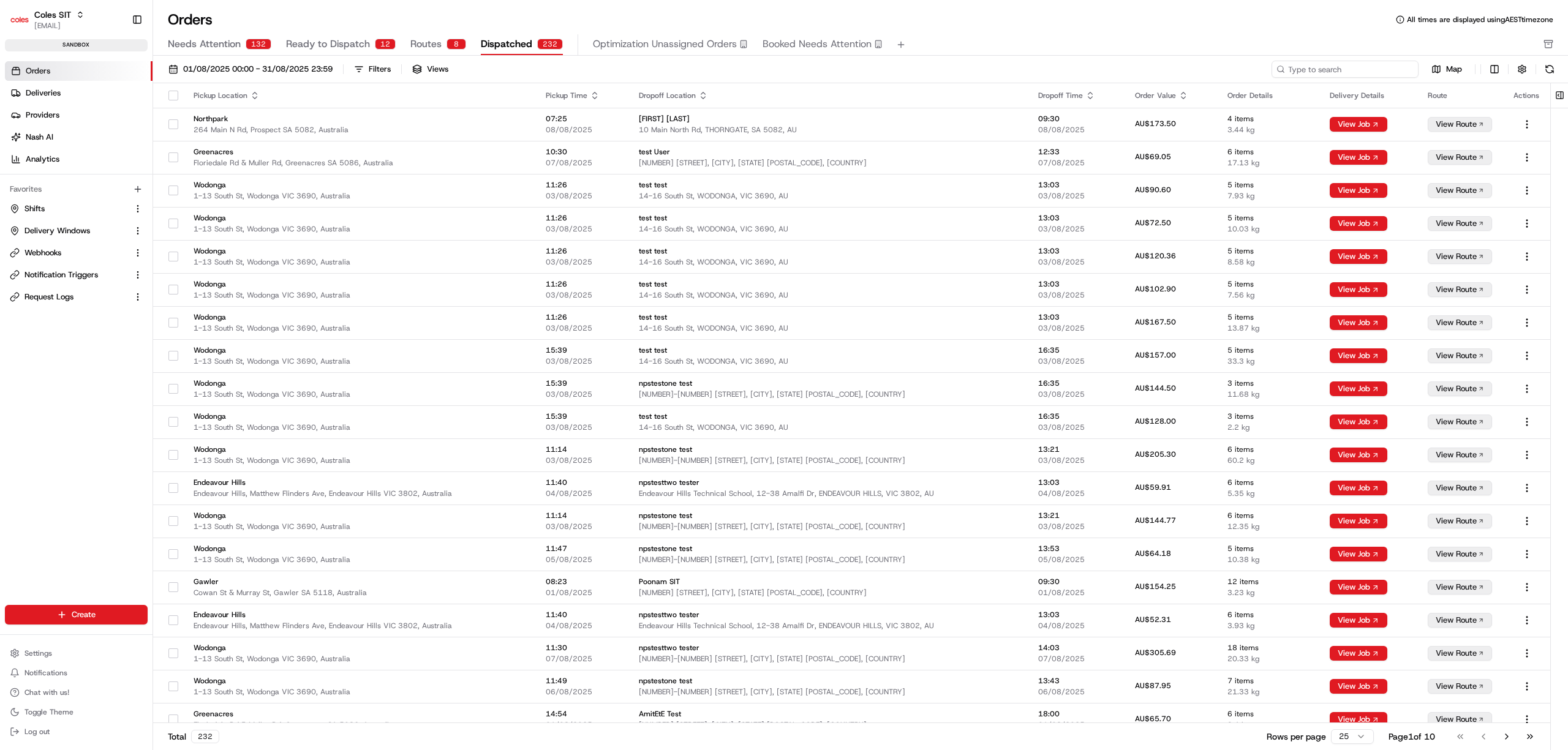 click at bounding box center (1345, 69) 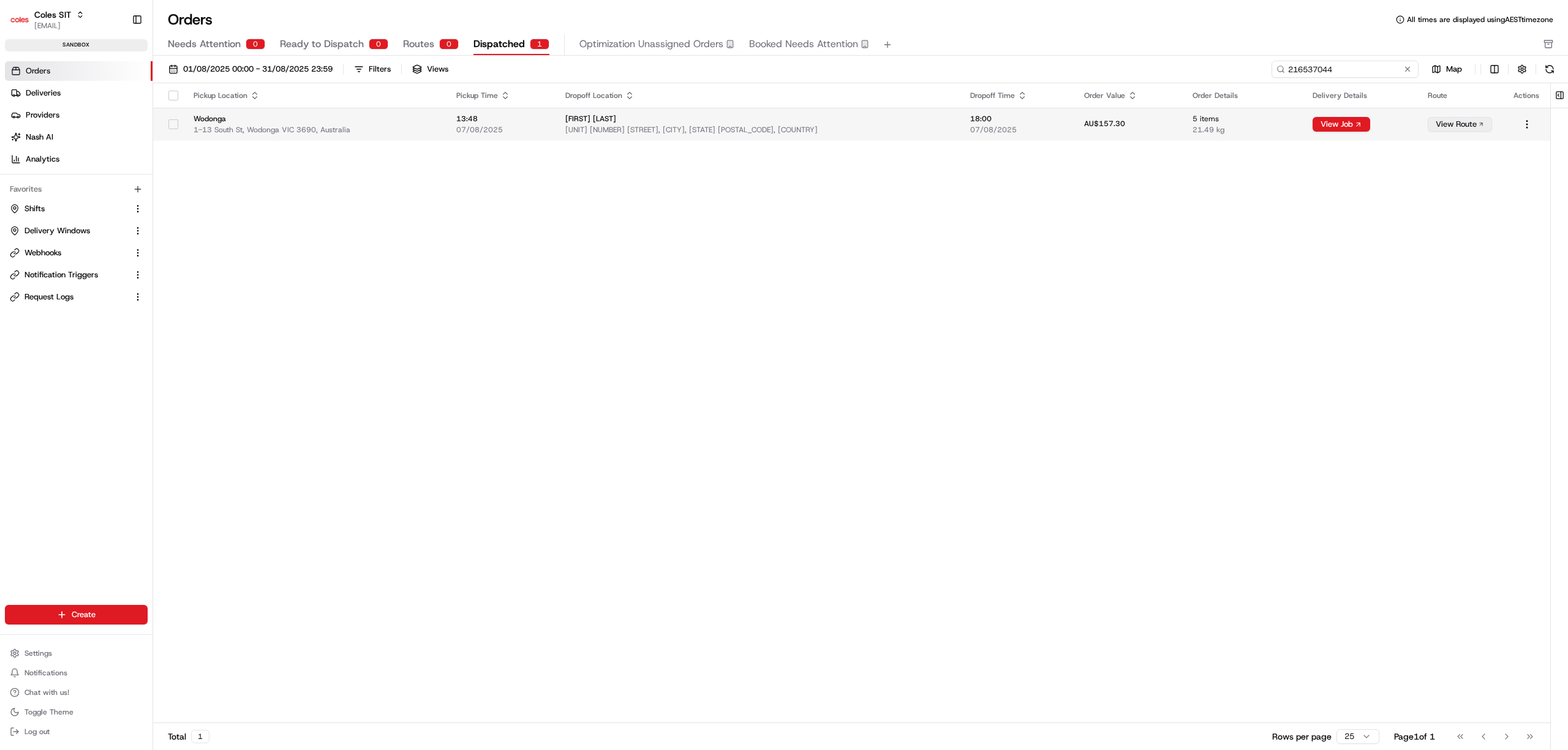 type on "216537044" 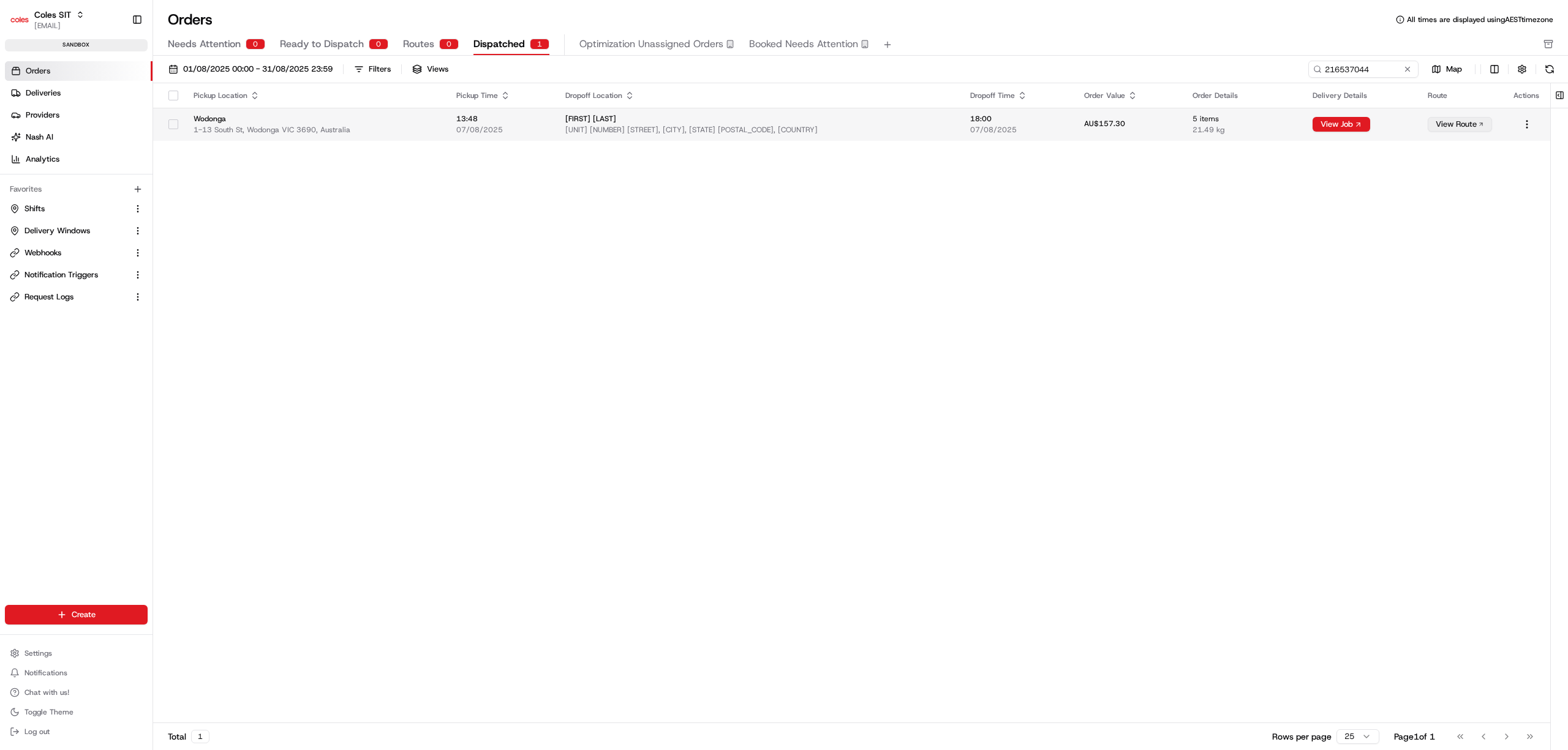 click on "AU$157.30" at bounding box center (1128, 124) 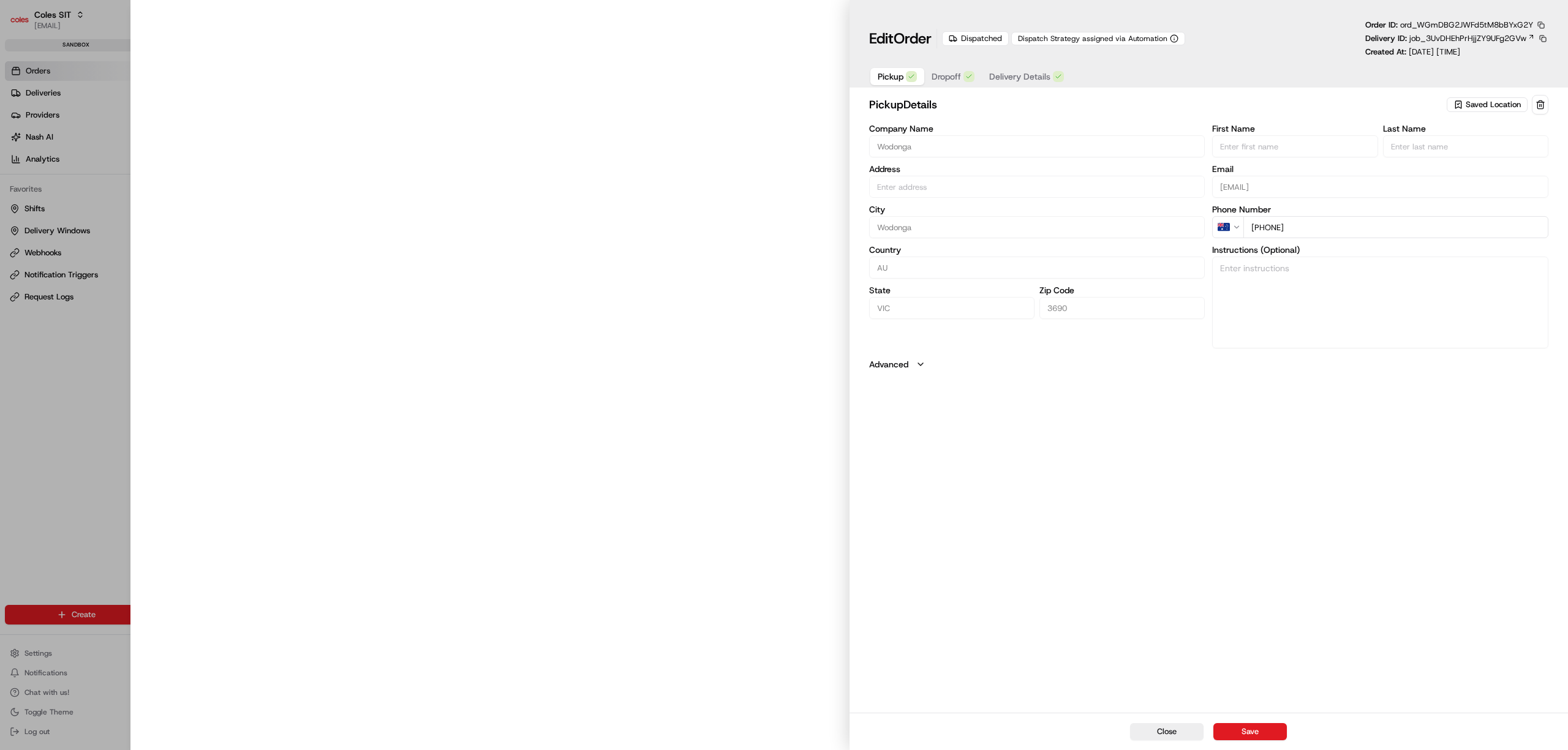 type on "1-13 South St, Wodonga VIC 3690, Australia" 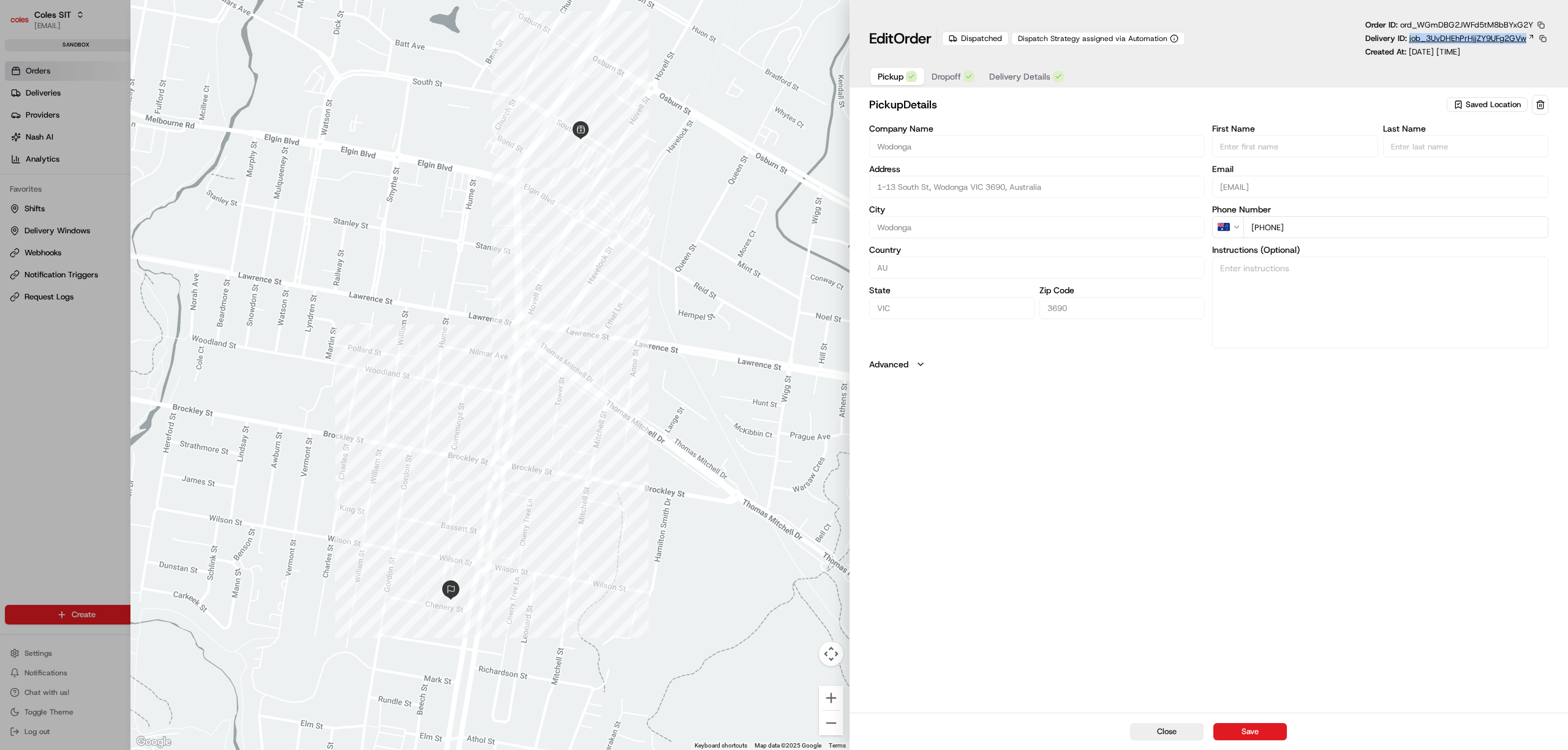 drag, startPoint x: 1406, startPoint y: 40, endPoint x: 1525, endPoint y: 42, distance: 119.01681 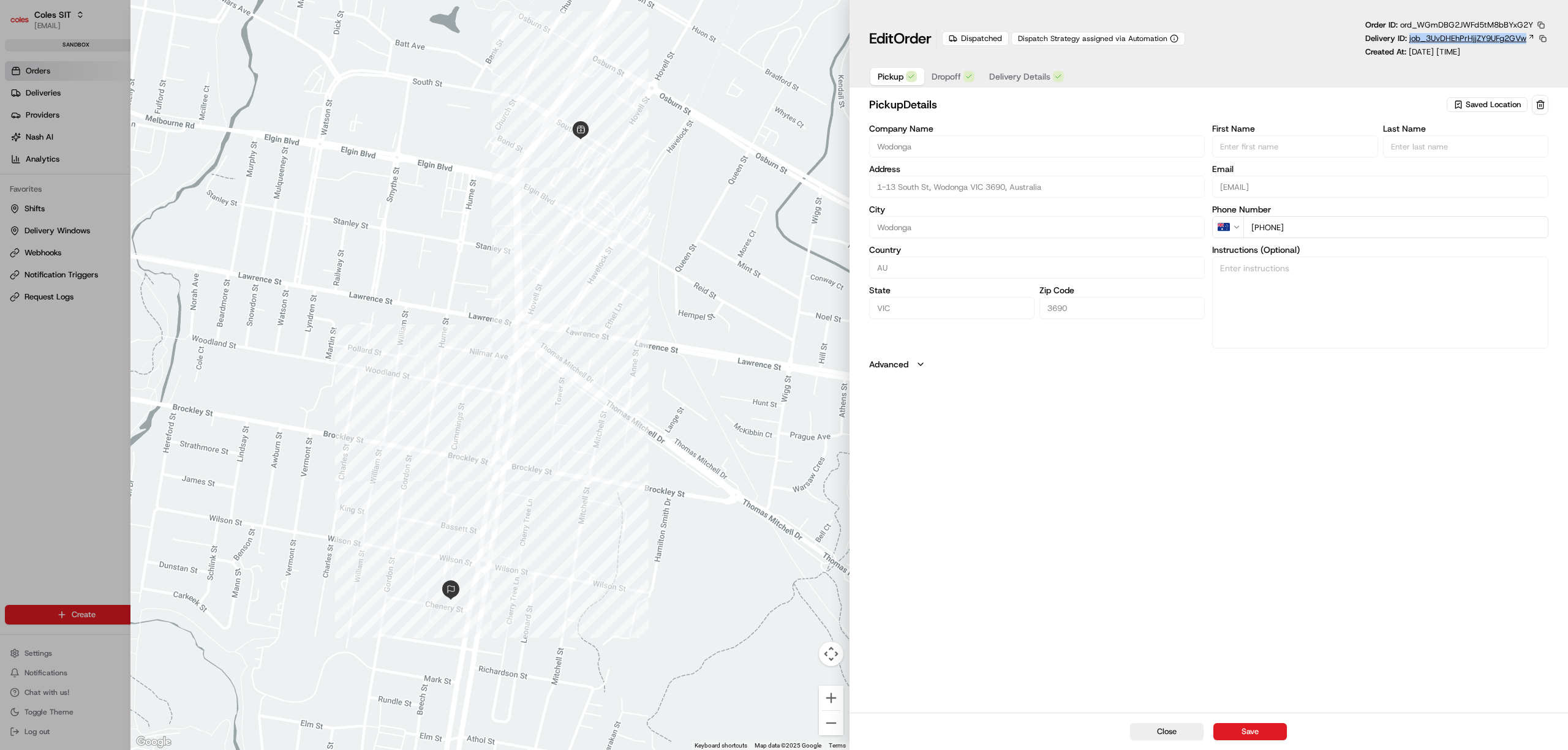 click on "Delivery ID:   job_3UvDHEhPrHjjZY9UFg2GVw" at bounding box center [1457, 39] 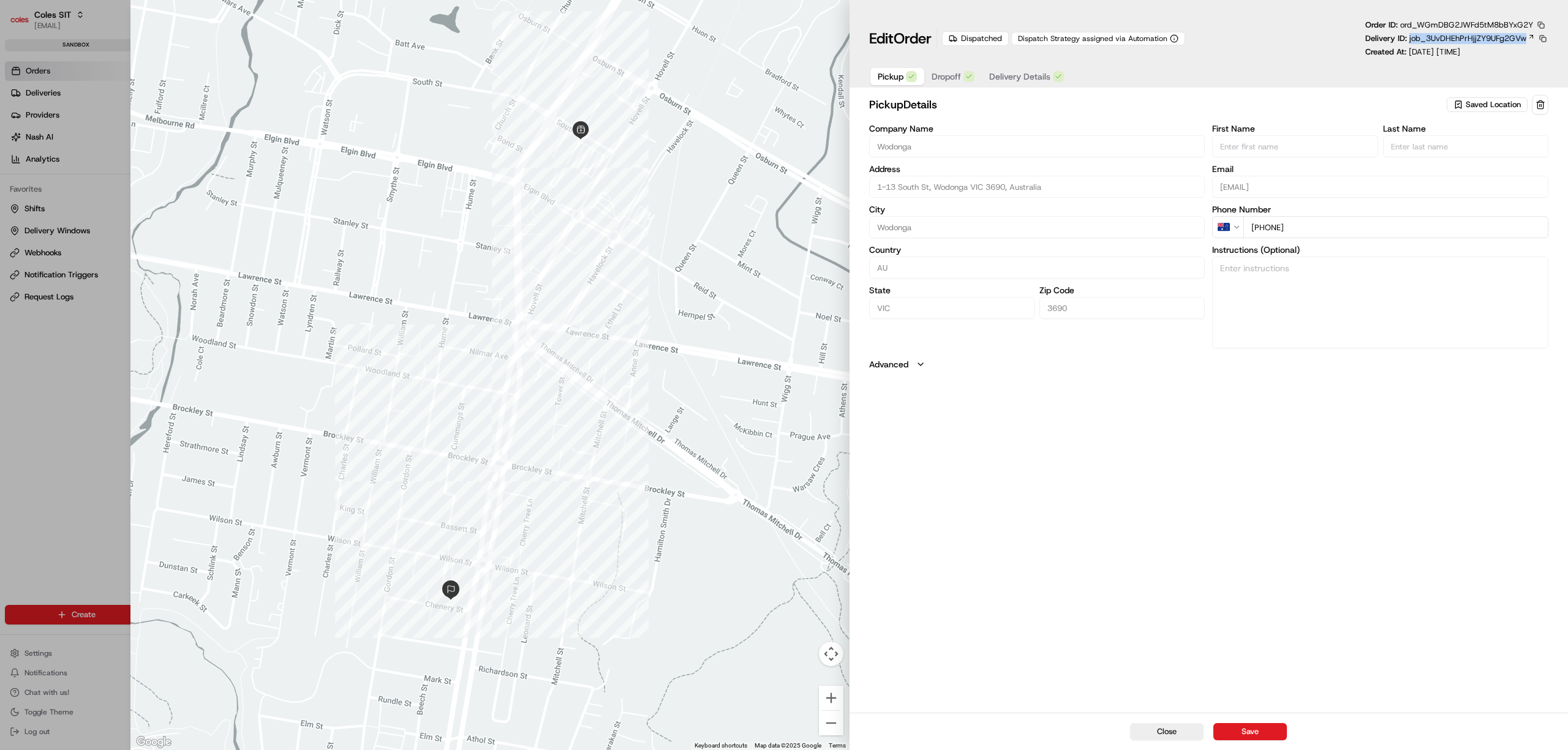 copy on "job_3UvDHEhPrHjjZY9UFg2GVw" 